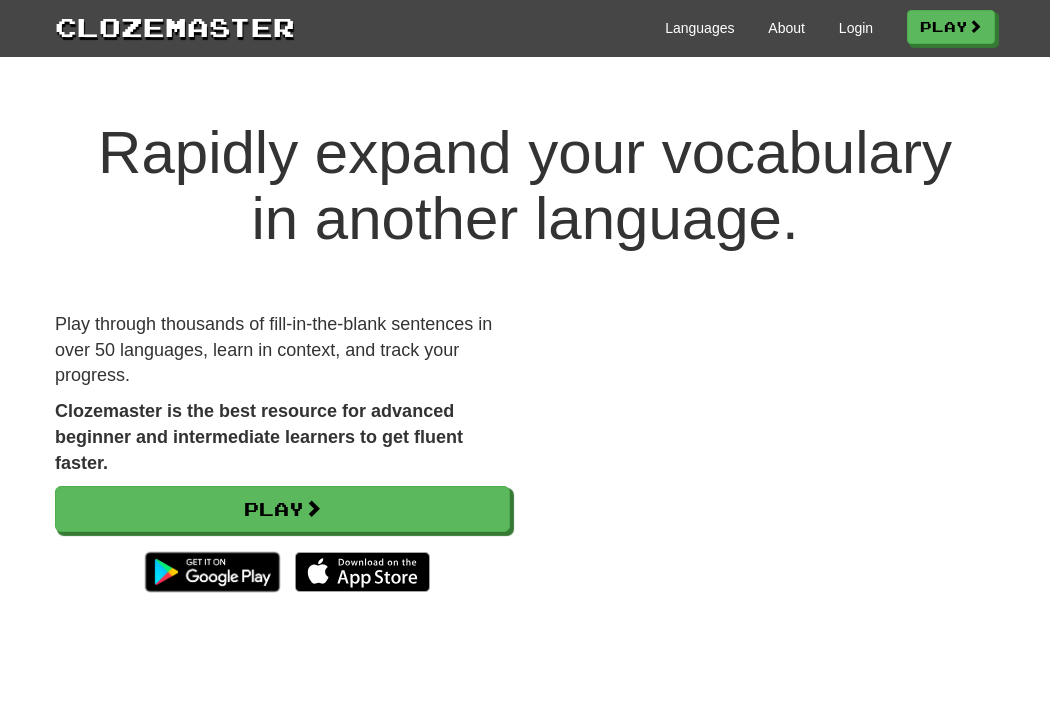 scroll, scrollTop: 0, scrollLeft: 0, axis: both 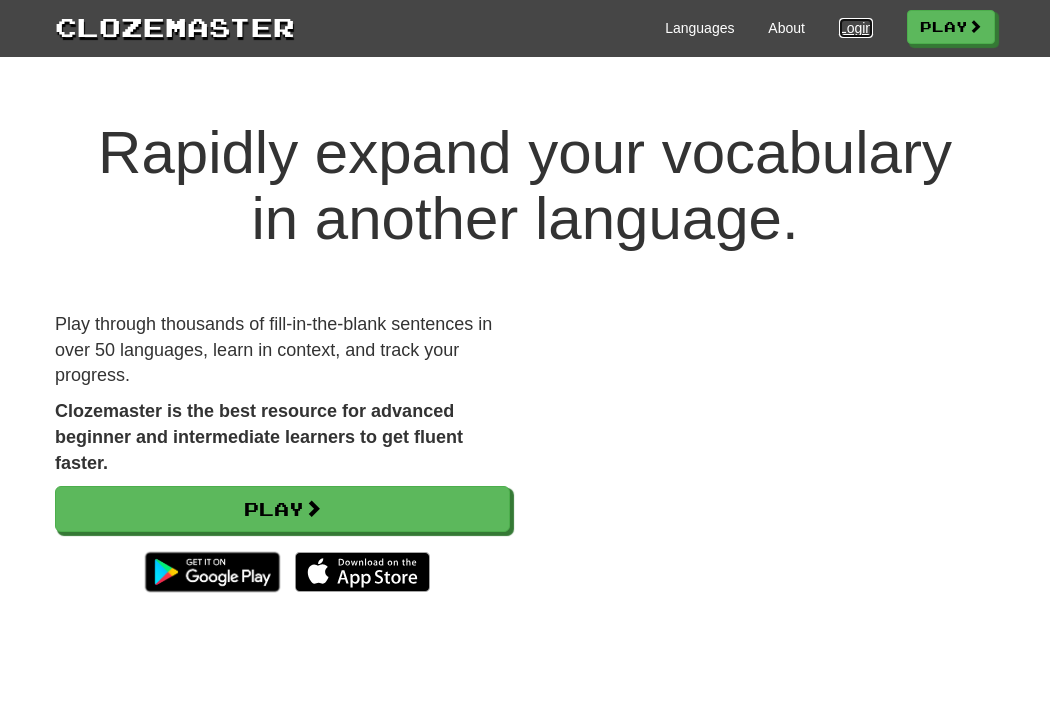 click on "Login" at bounding box center (856, 28) 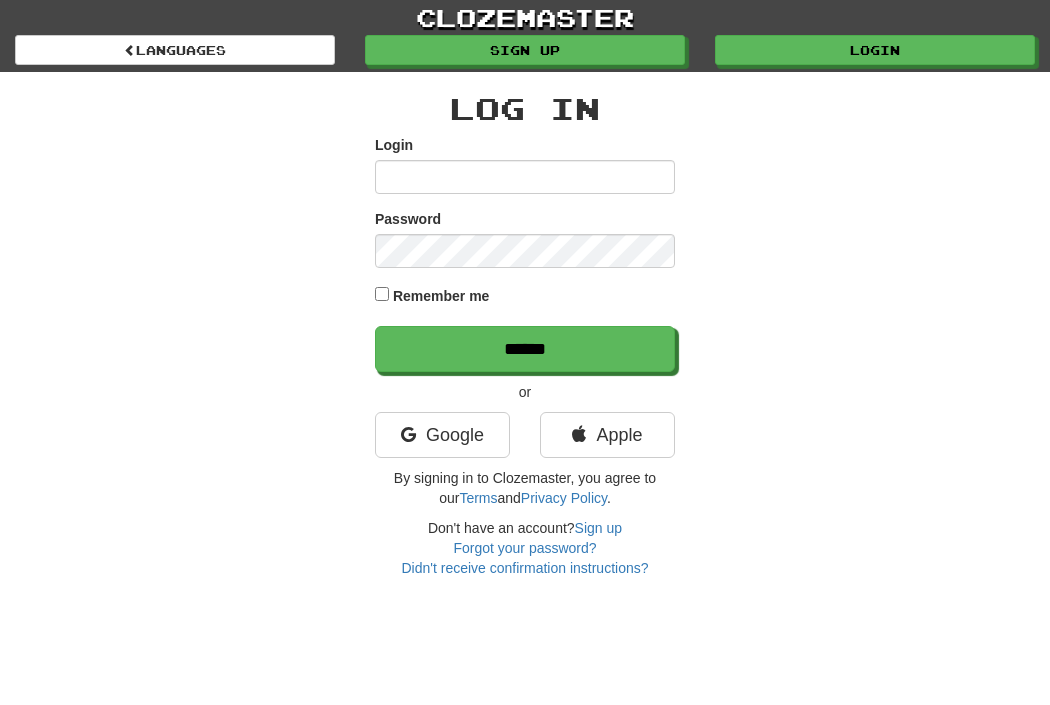 scroll, scrollTop: 0, scrollLeft: 0, axis: both 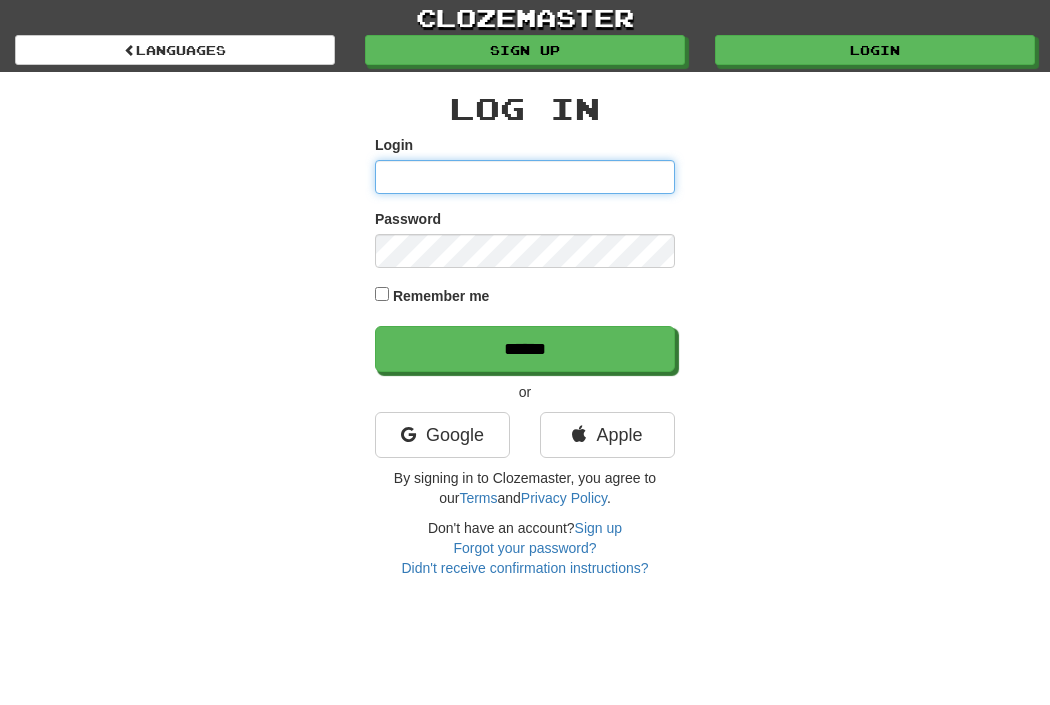 type on "********" 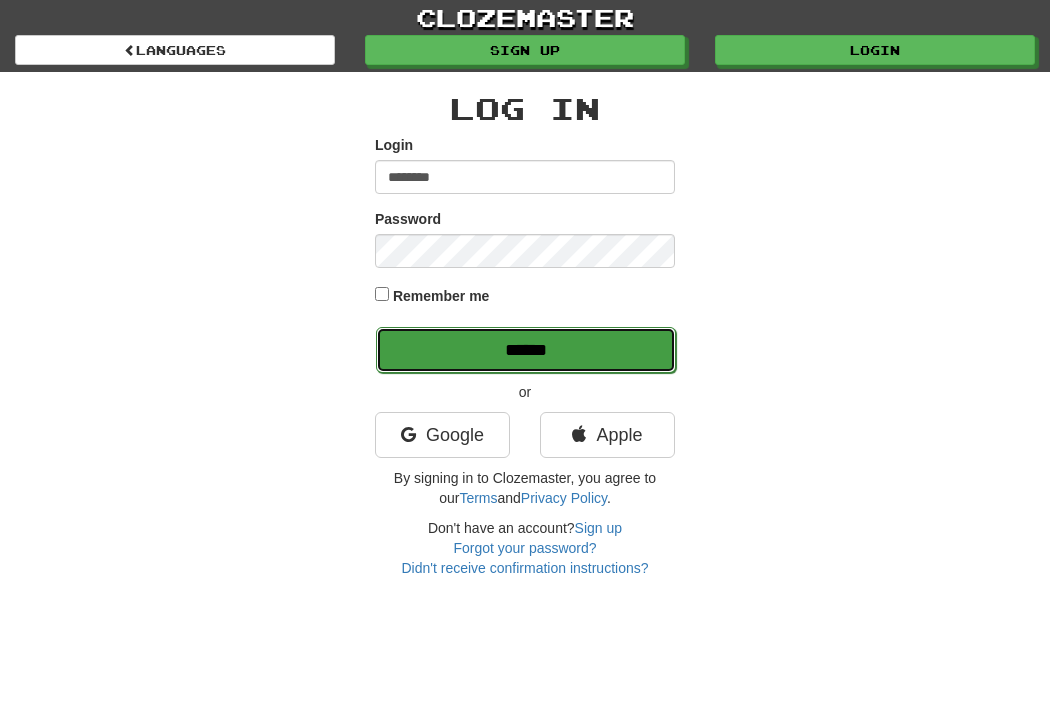 click on "******" at bounding box center [526, 350] 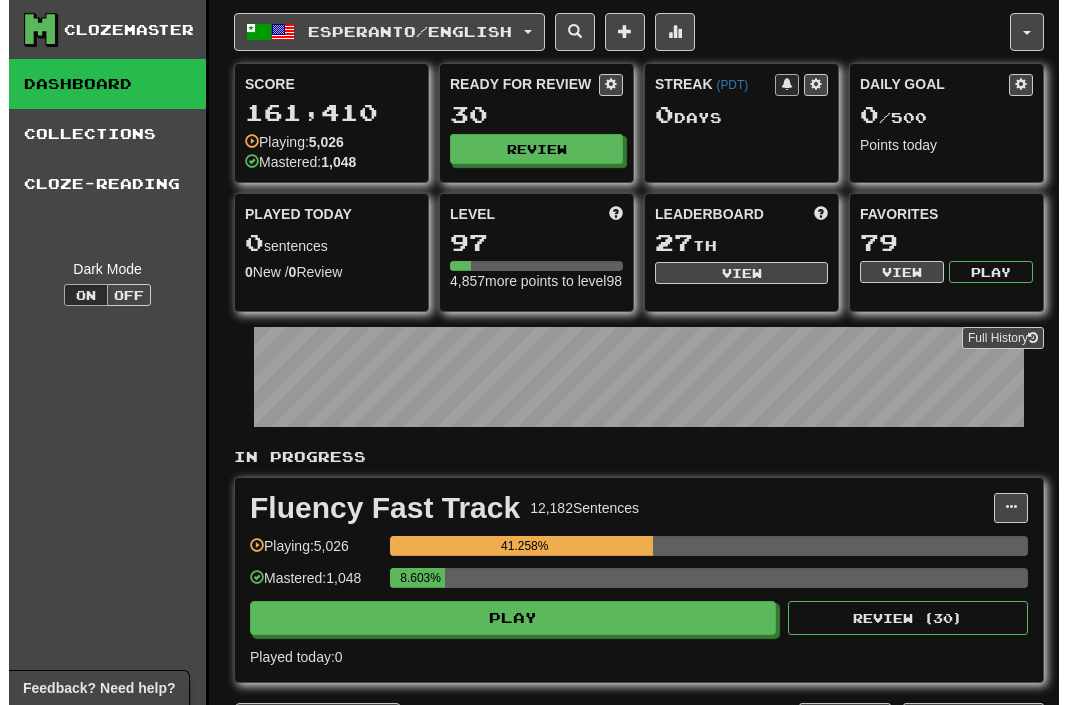 scroll, scrollTop: 0, scrollLeft: 0, axis: both 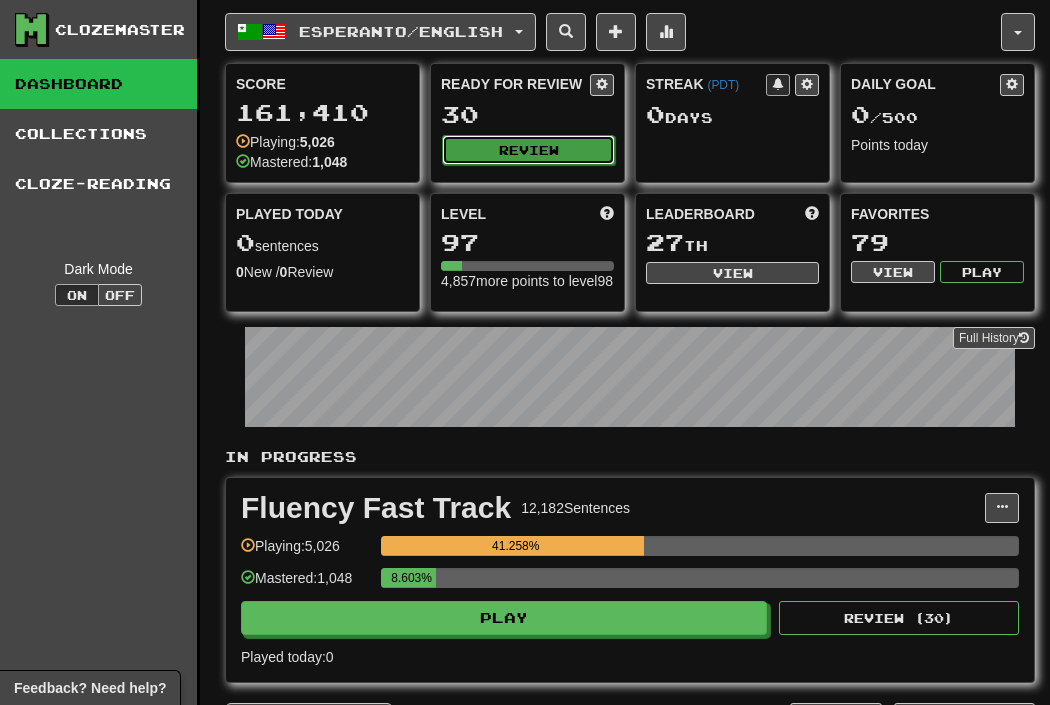 click on "Review" at bounding box center (528, 150) 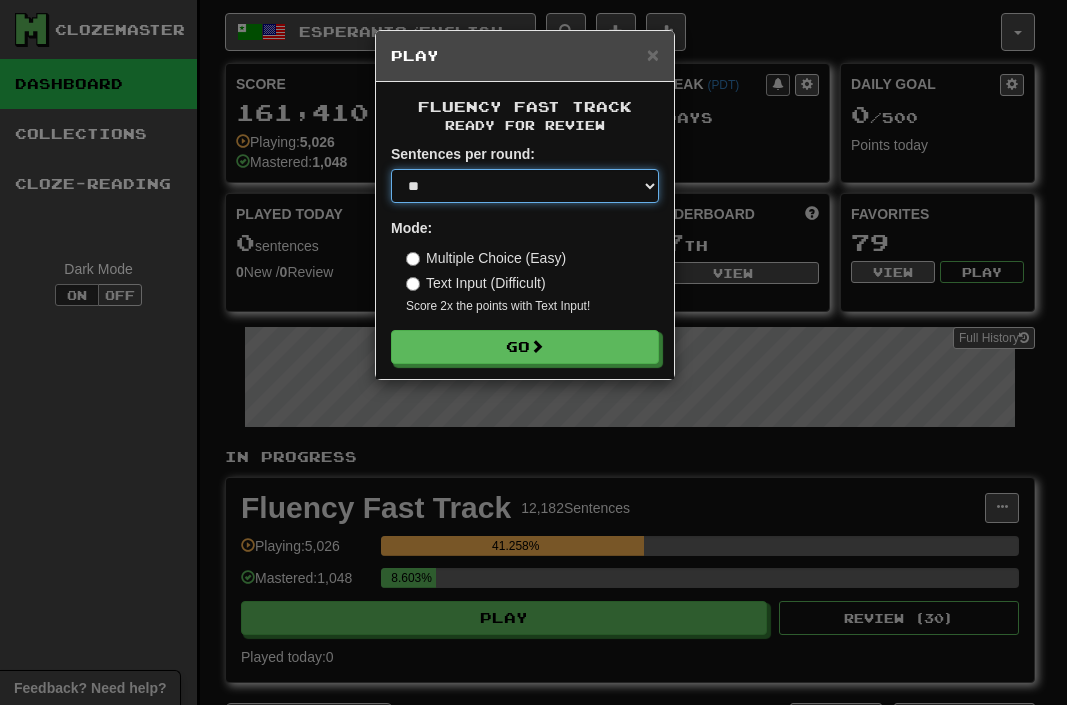 click on "* ** ** ** ** ** *** ********" at bounding box center [525, 186] 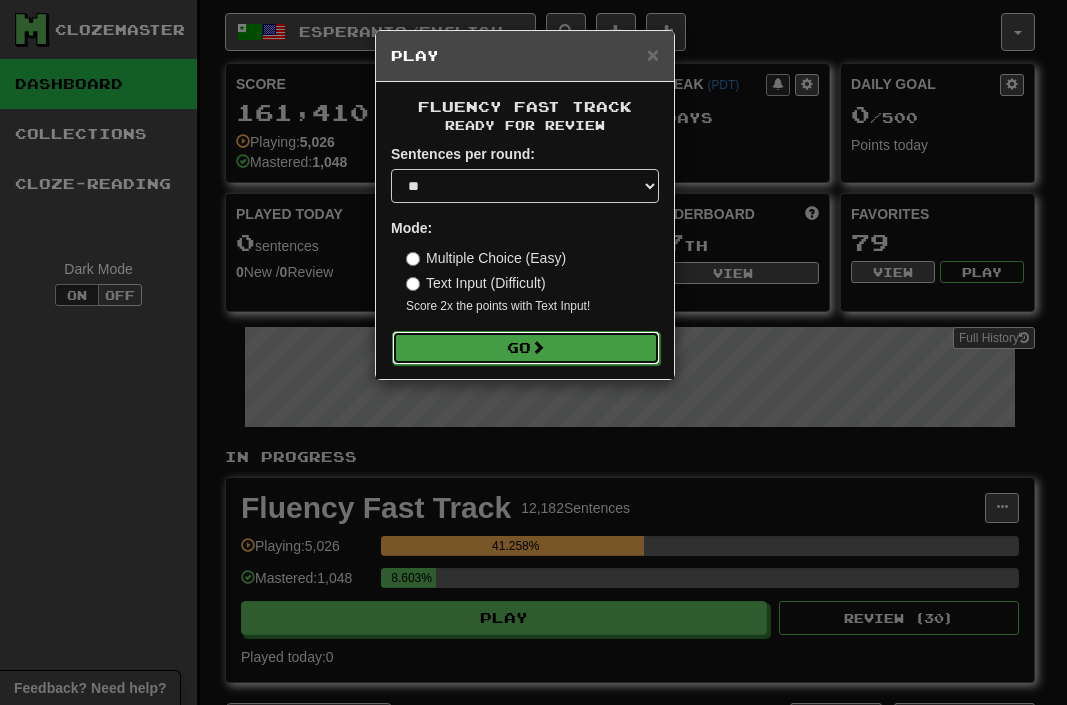 click on "Go" at bounding box center (526, 348) 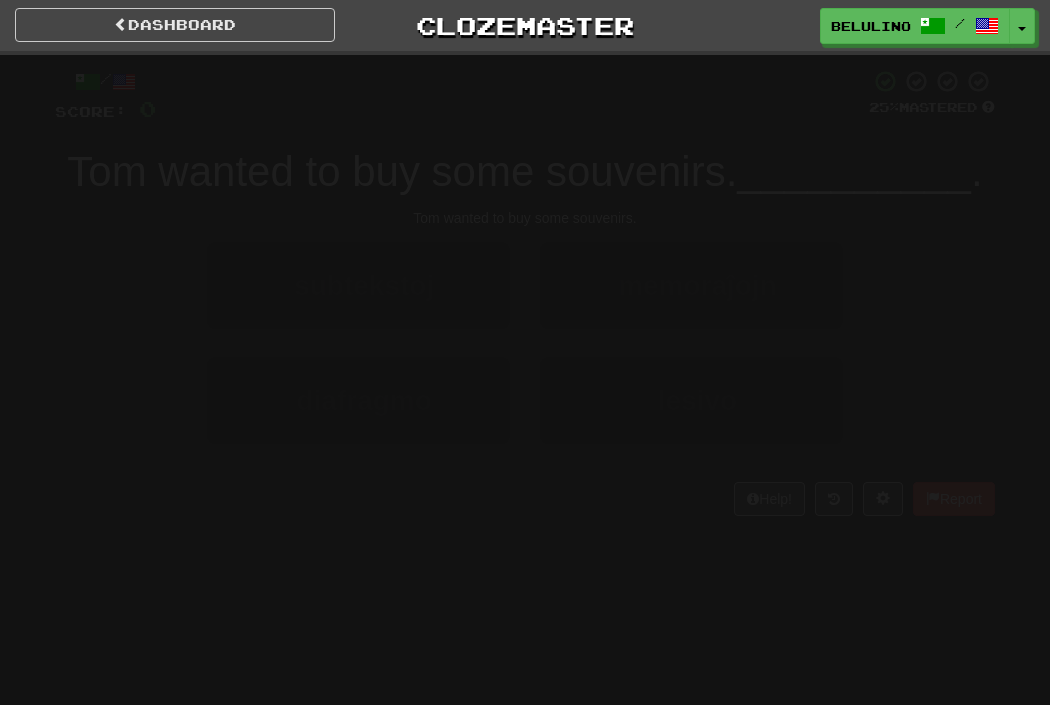 scroll, scrollTop: 0, scrollLeft: 0, axis: both 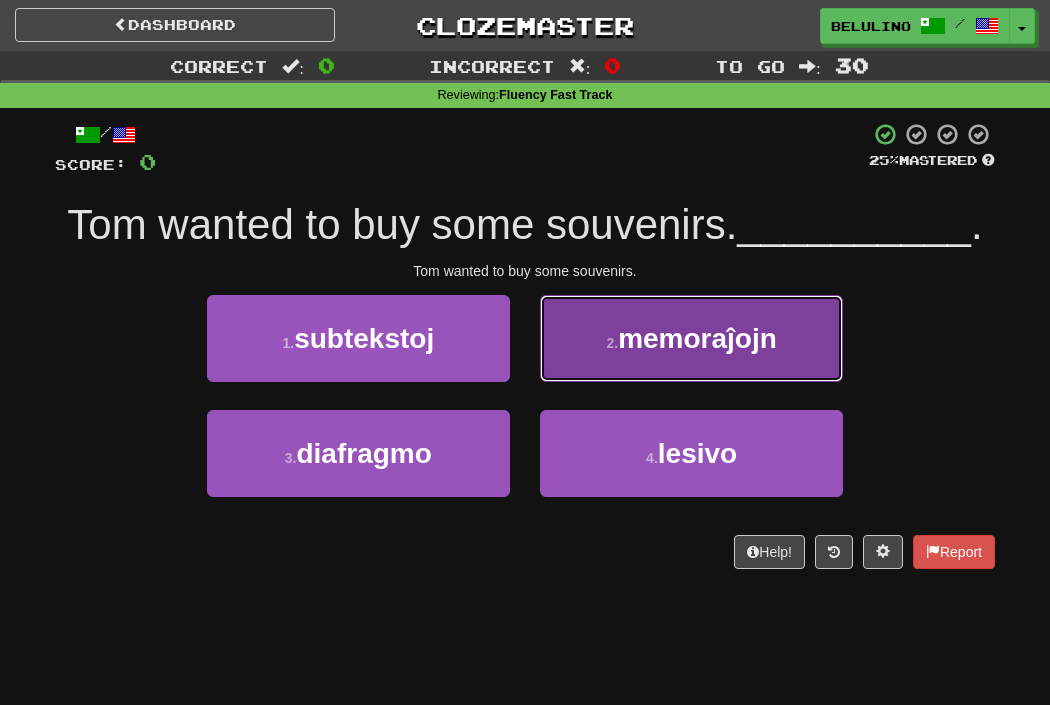 click on "2 .  memoraĵojn" at bounding box center [691, 338] 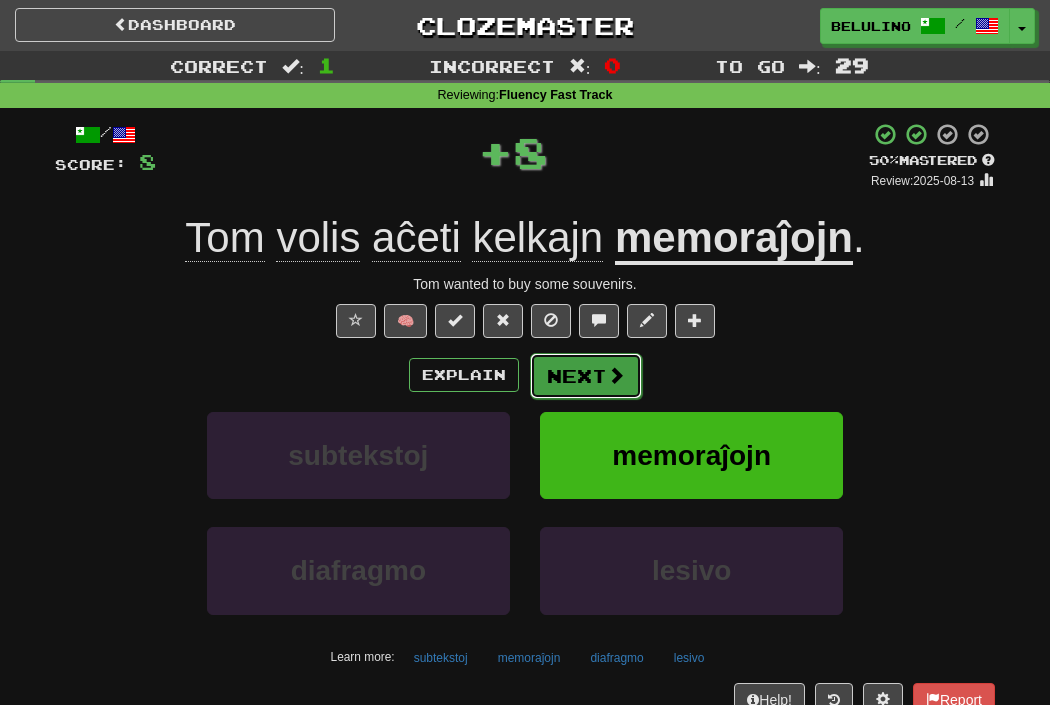 click on "Next" at bounding box center [586, 376] 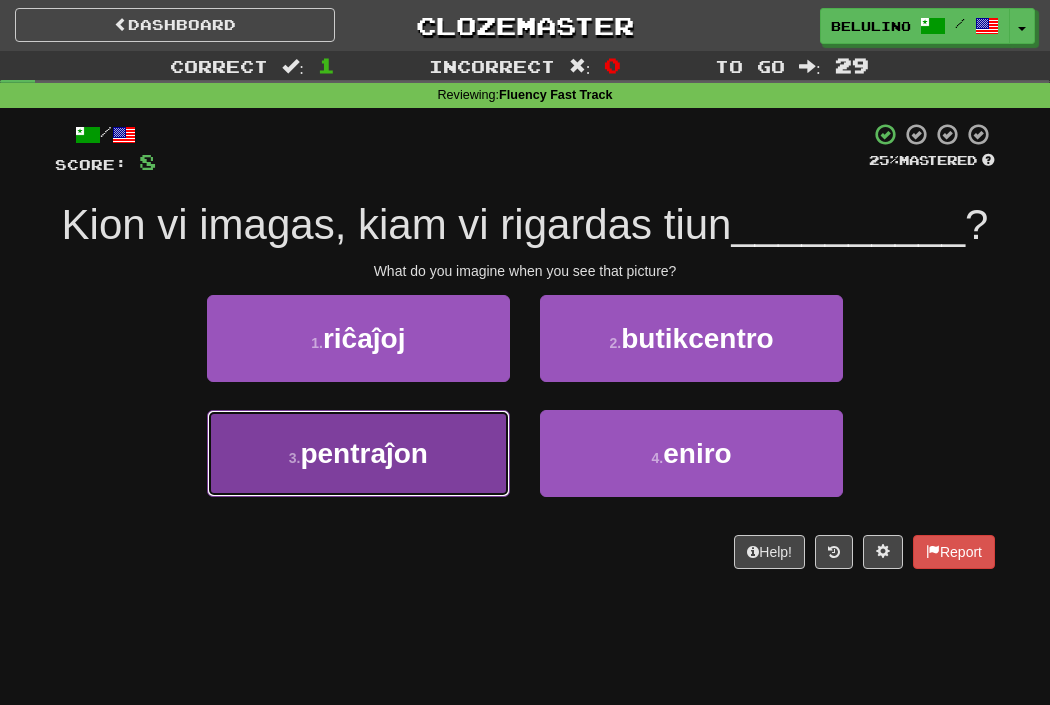 click on "pentraĵon" at bounding box center (364, 453) 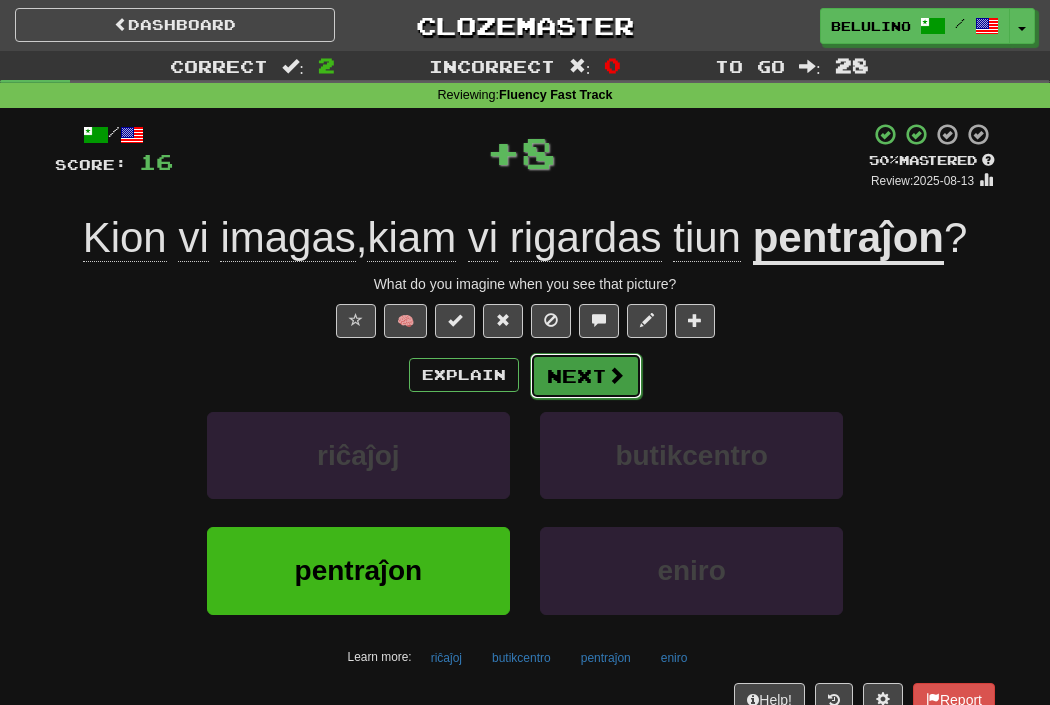 click on "Next" at bounding box center [586, 376] 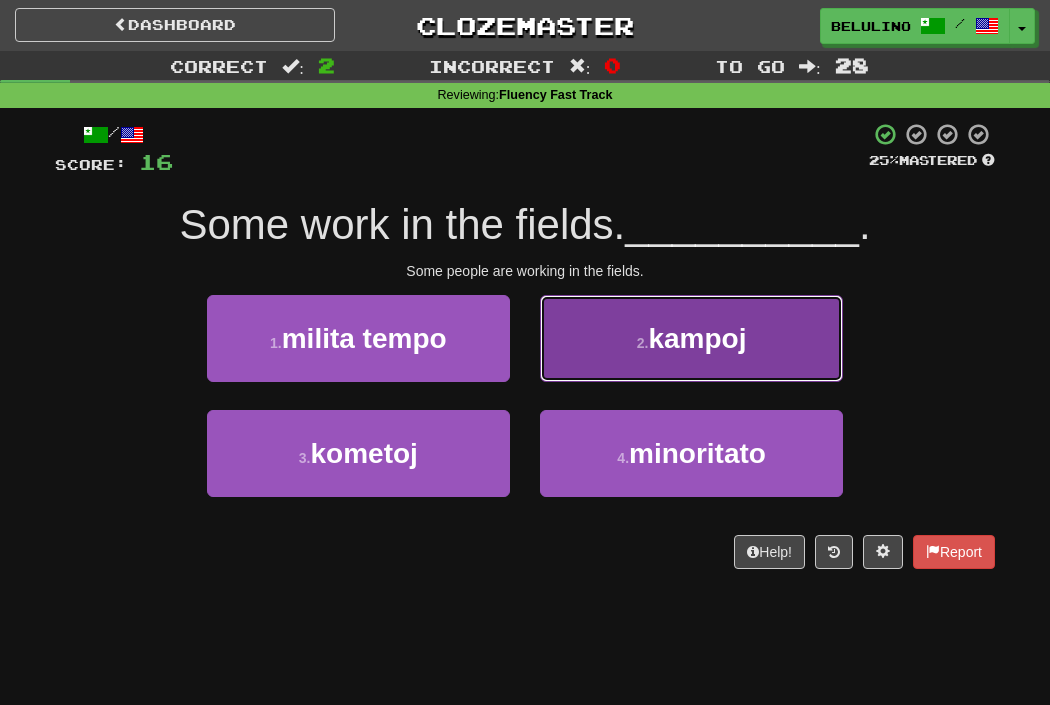 click on "kampoj" at bounding box center [697, 338] 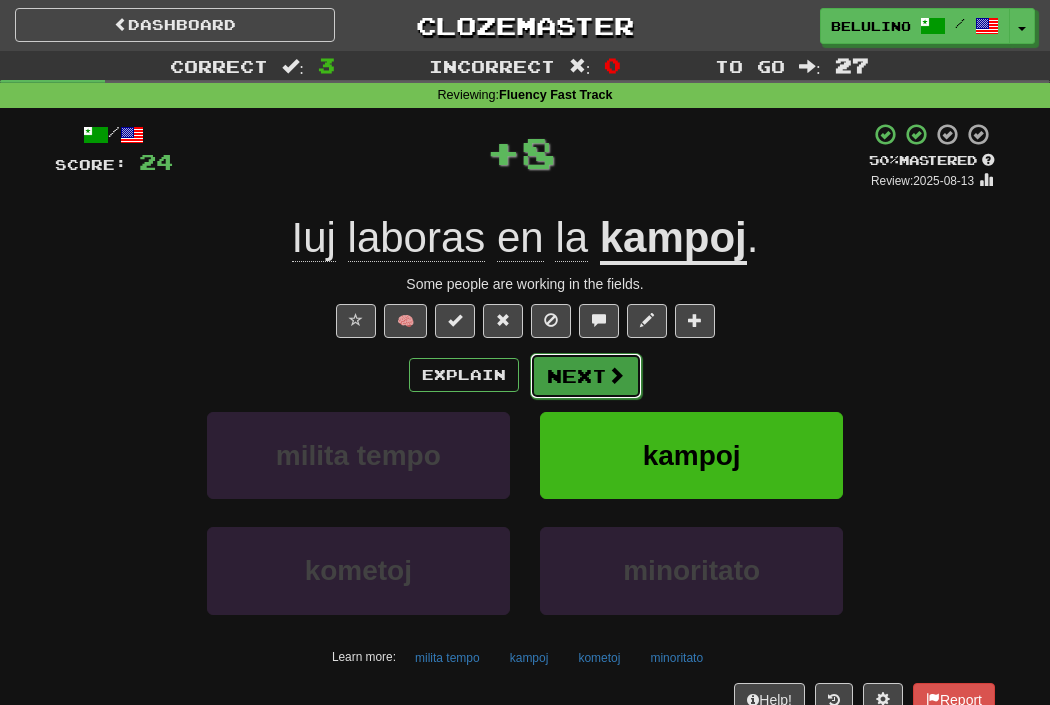 click on "Next" at bounding box center (586, 376) 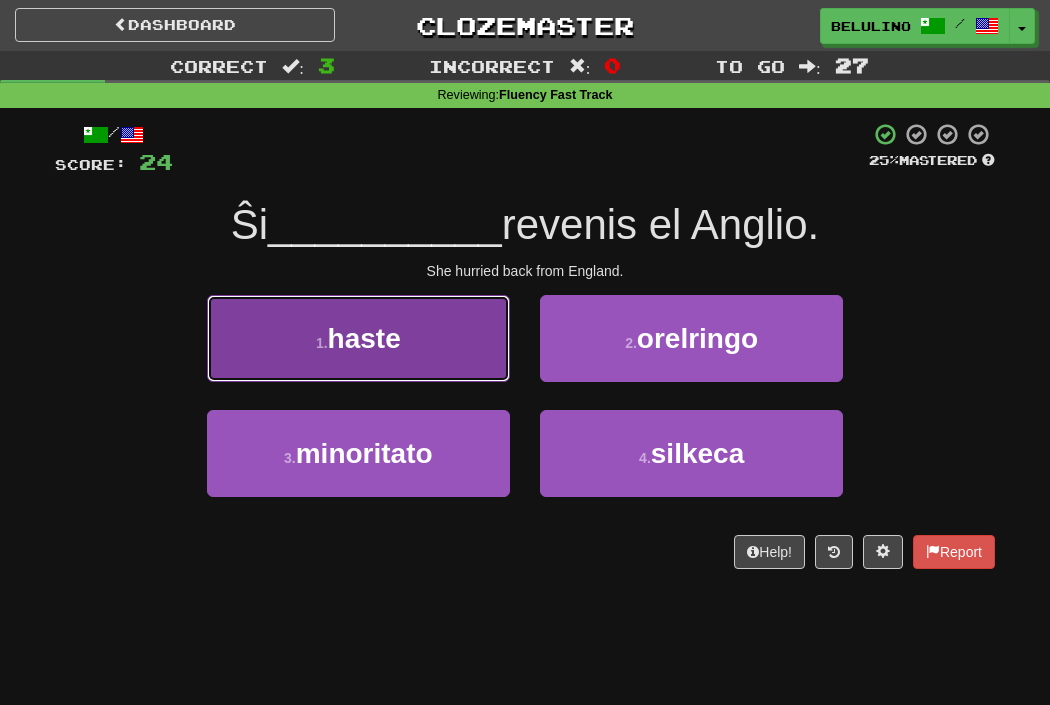 click on "1 .  haste" at bounding box center (358, 338) 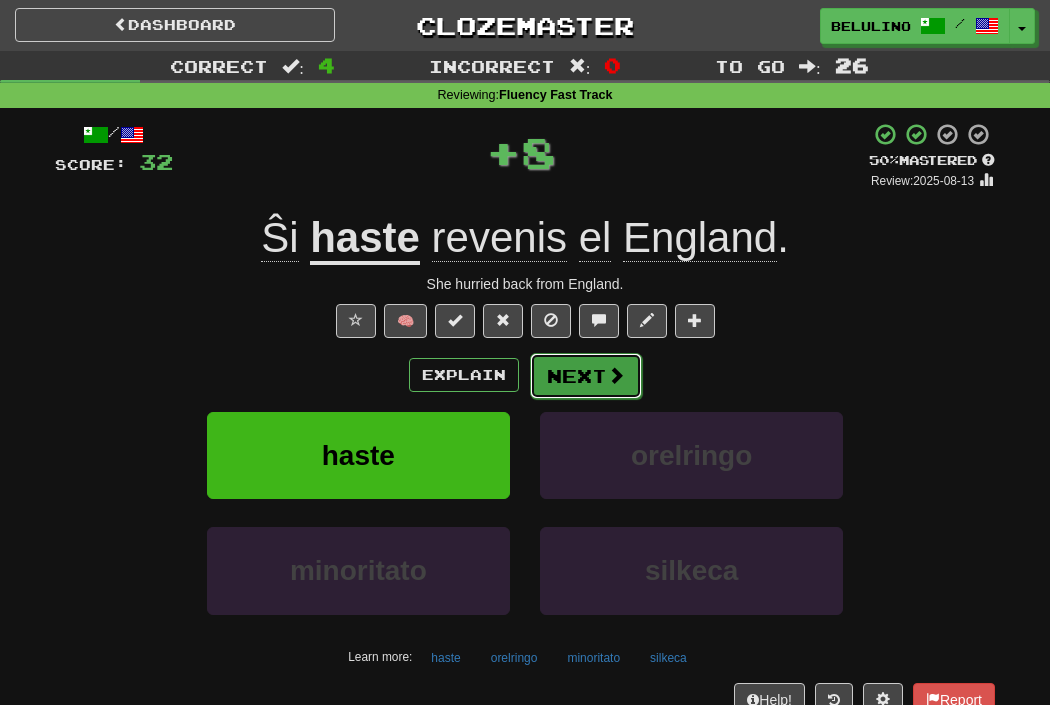 click on "Next" at bounding box center [586, 376] 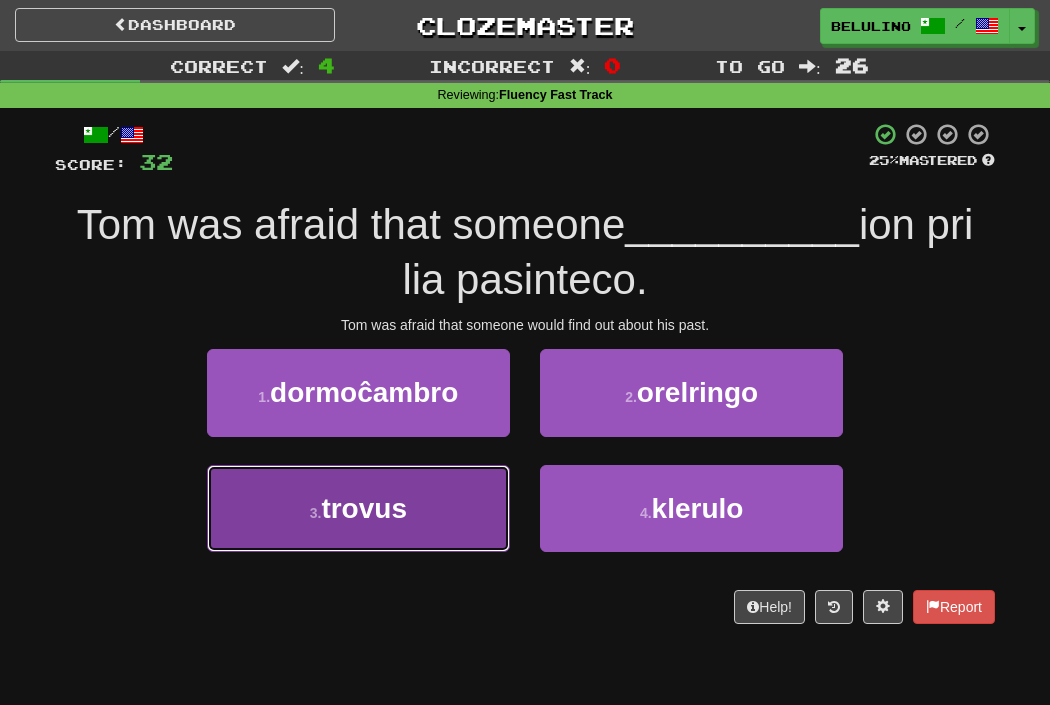 click on "3 .  trovus" at bounding box center (358, 508) 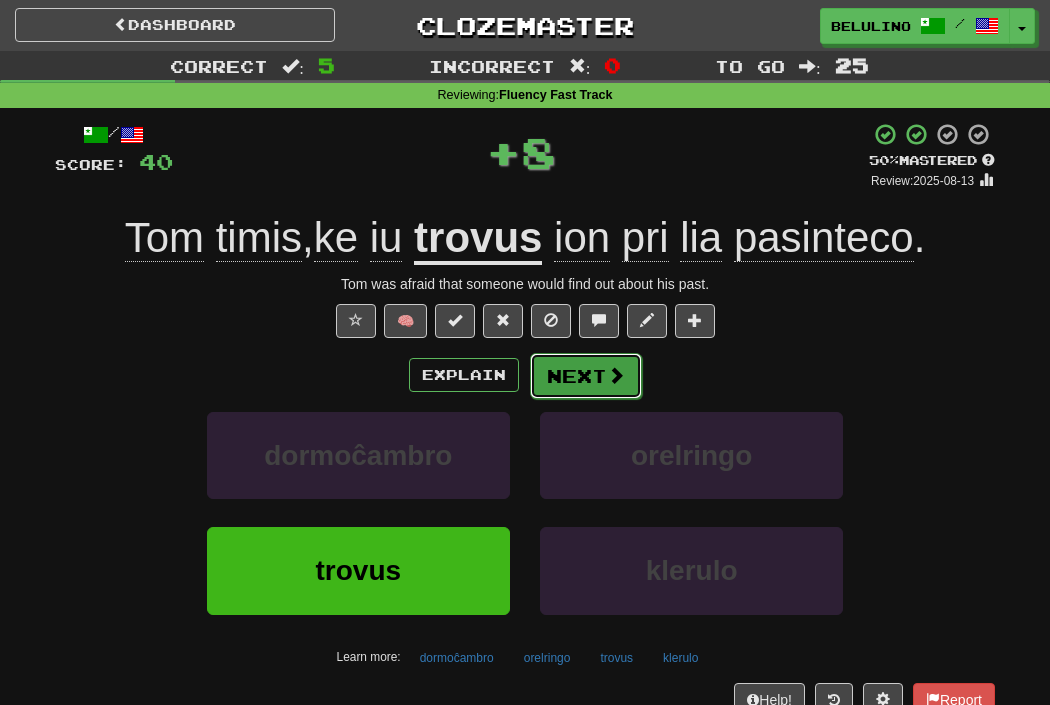 click on "Next" at bounding box center [586, 376] 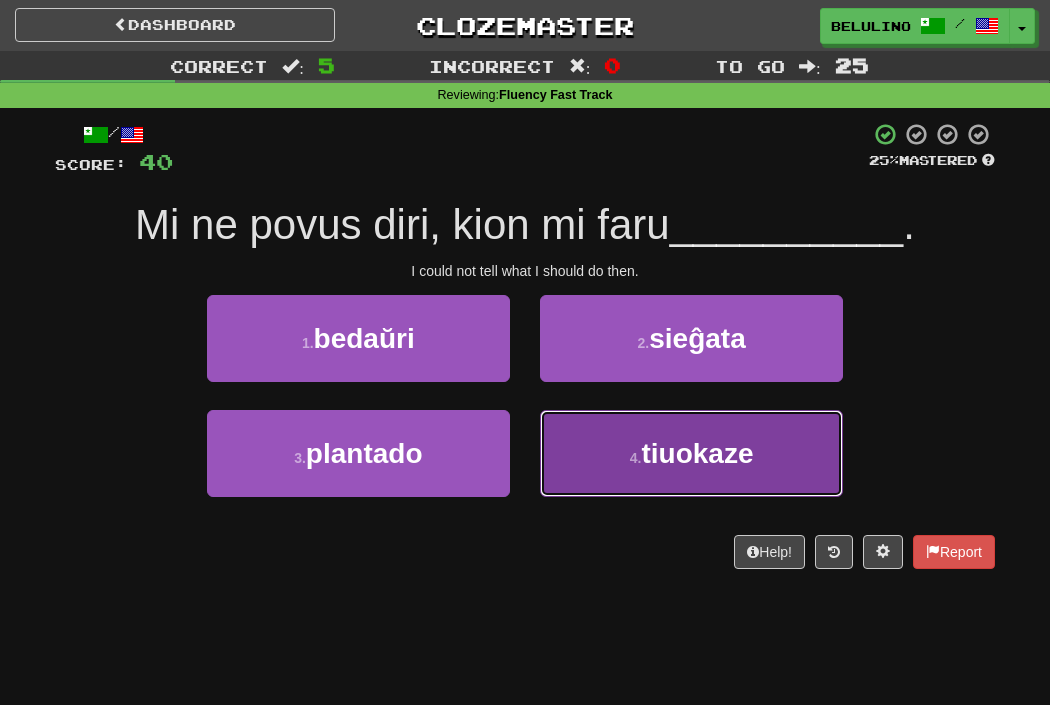 click on "4 .  tiuokaze" at bounding box center [691, 453] 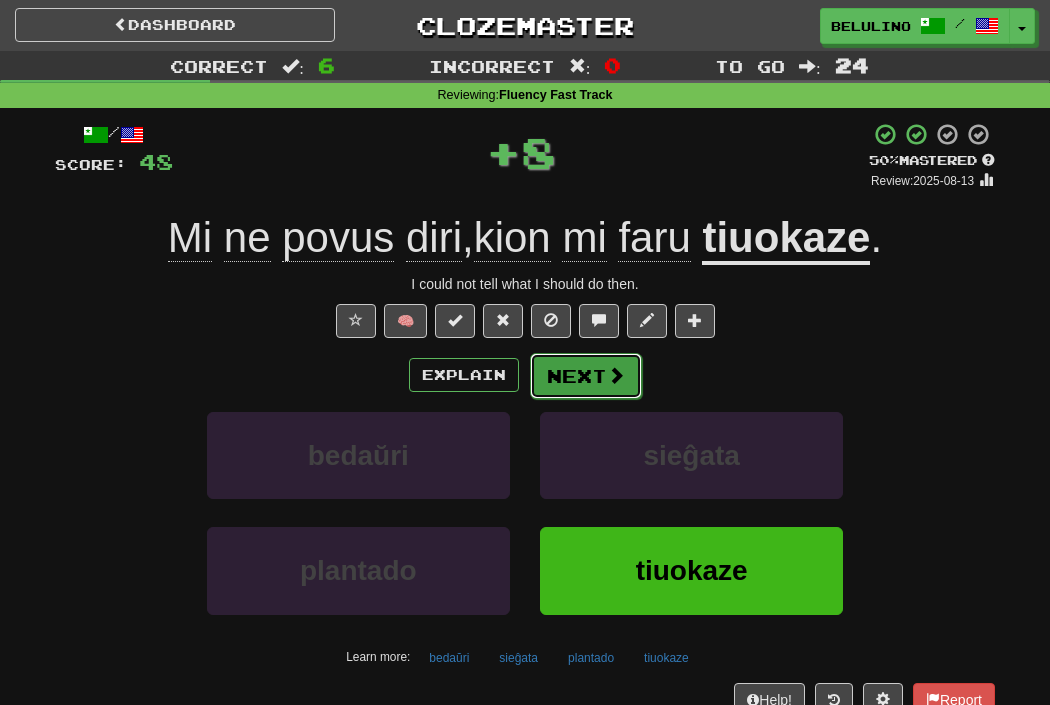 click on "Next" at bounding box center [586, 376] 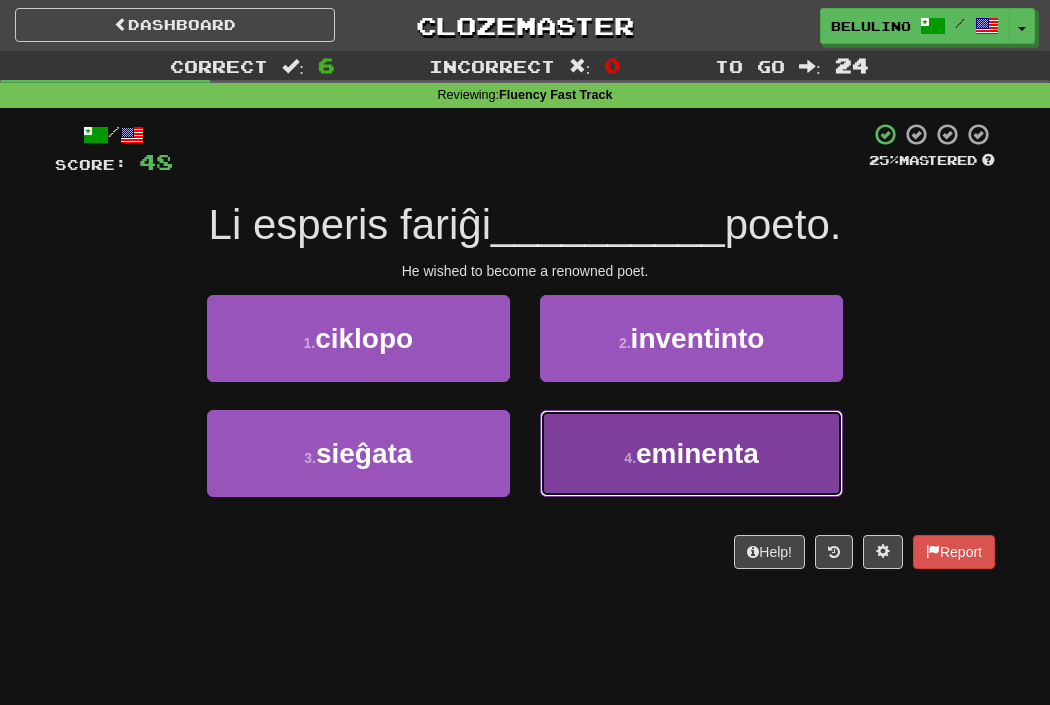 click on "eminenta" at bounding box center (697, 453) 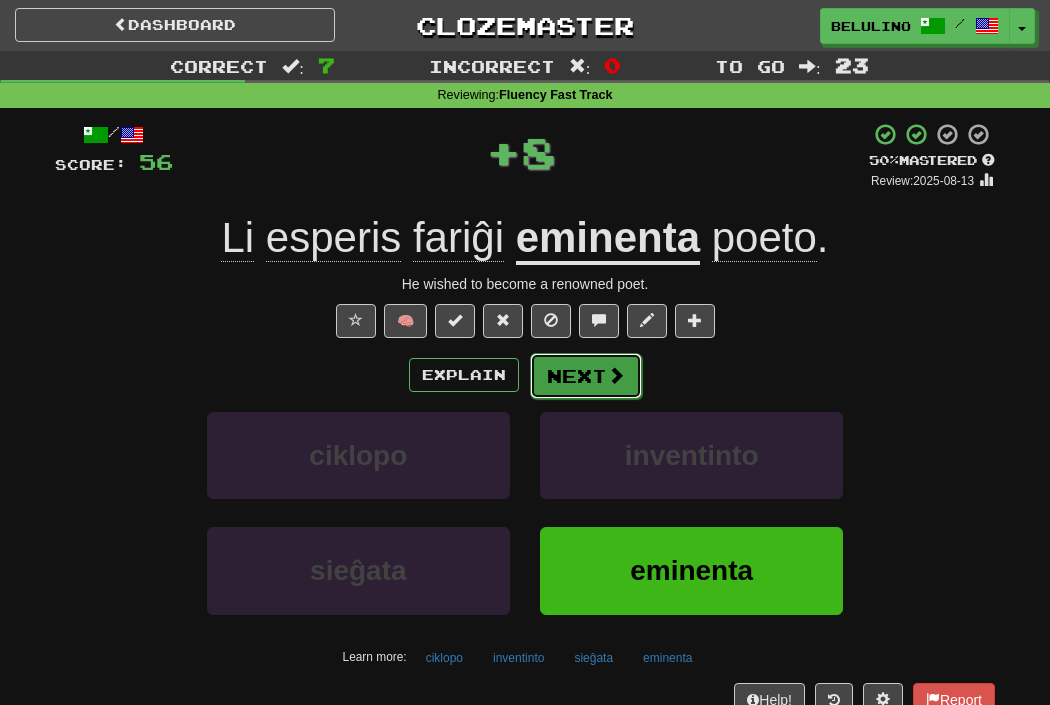 click on "Next" at bounding box center (586, 376) 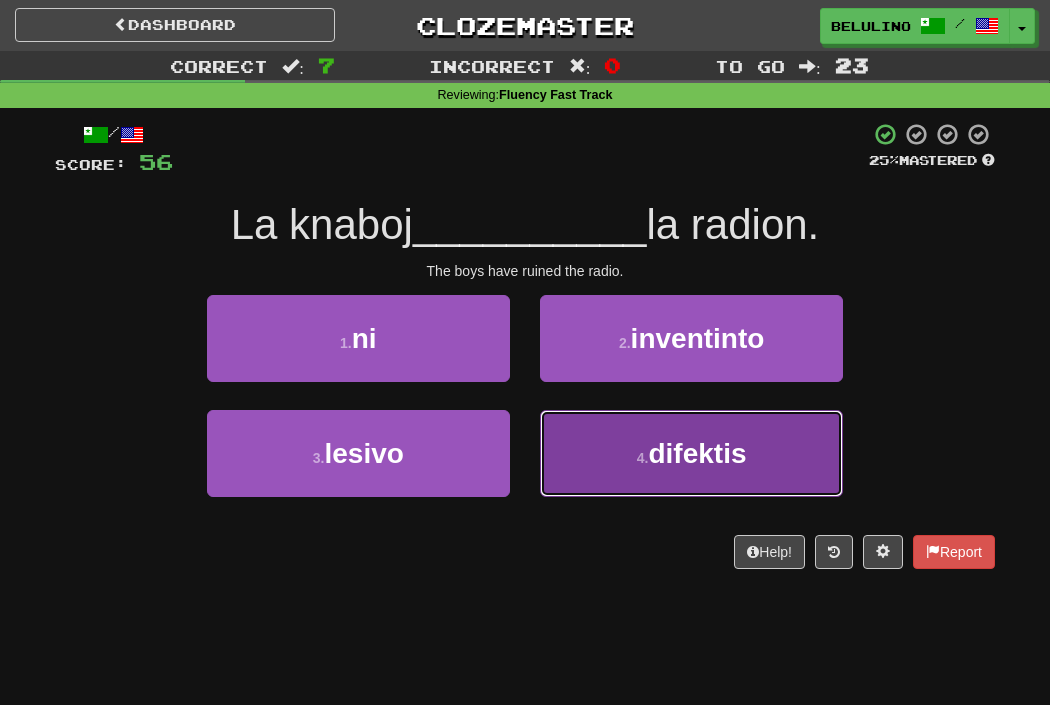 click on "4 .  difektis" at bounding box center (691, 453) 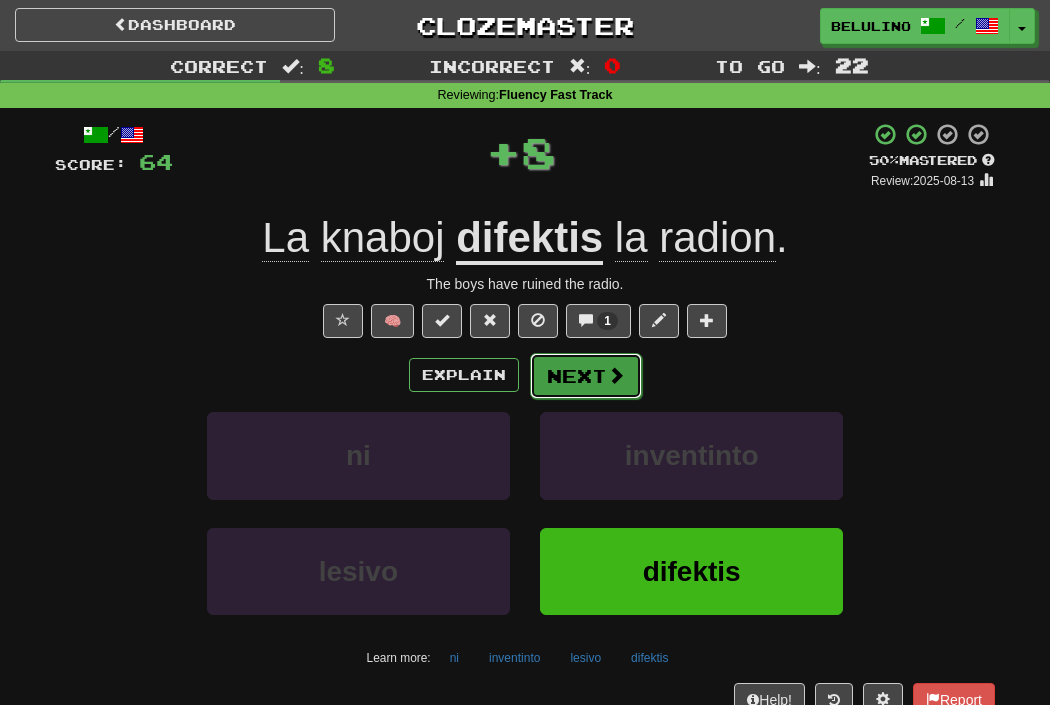 click on "Next" at bounding box center (586, 376) 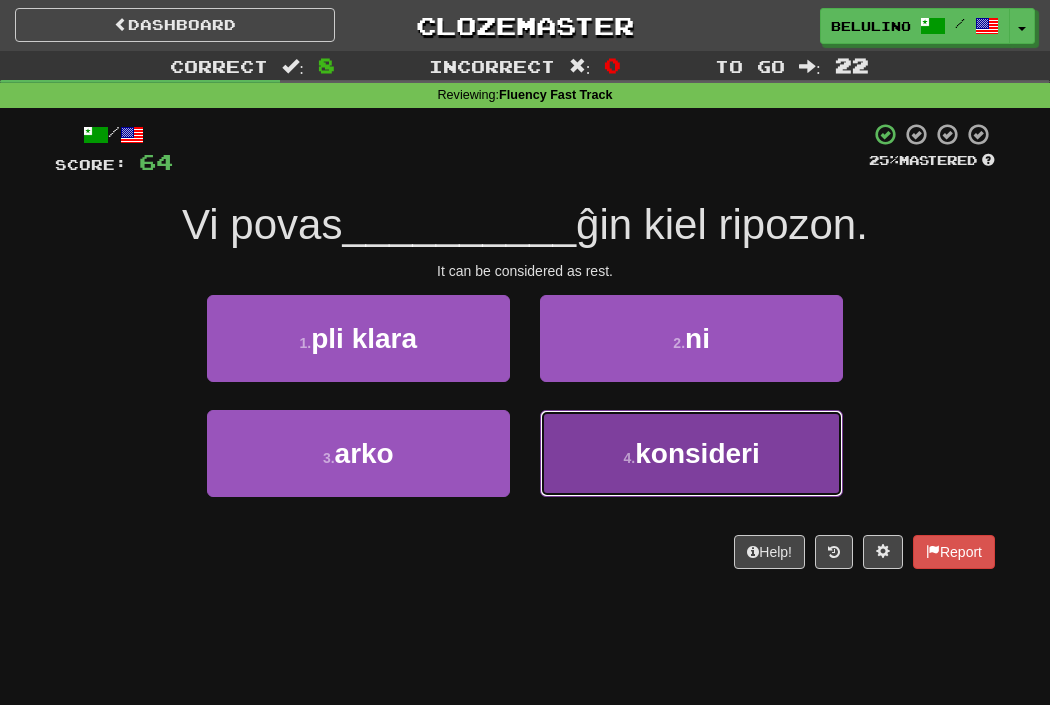 click on "4 .  konsideri" at bounding box center (691, 453) 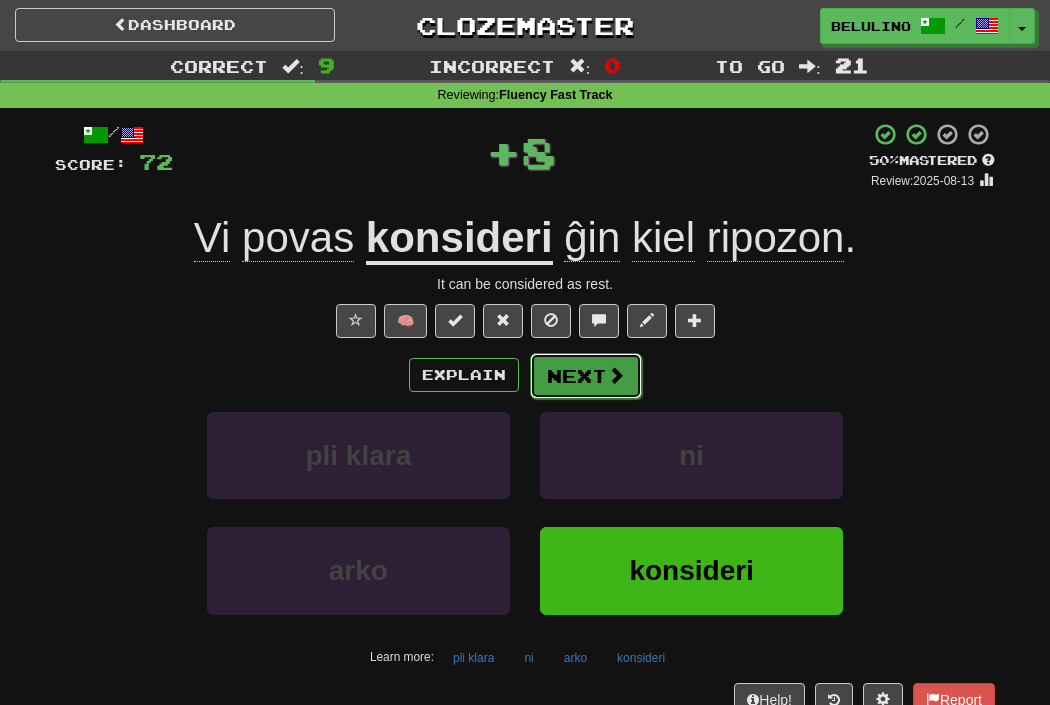 click on "Next" at bounding box center [586, 376] 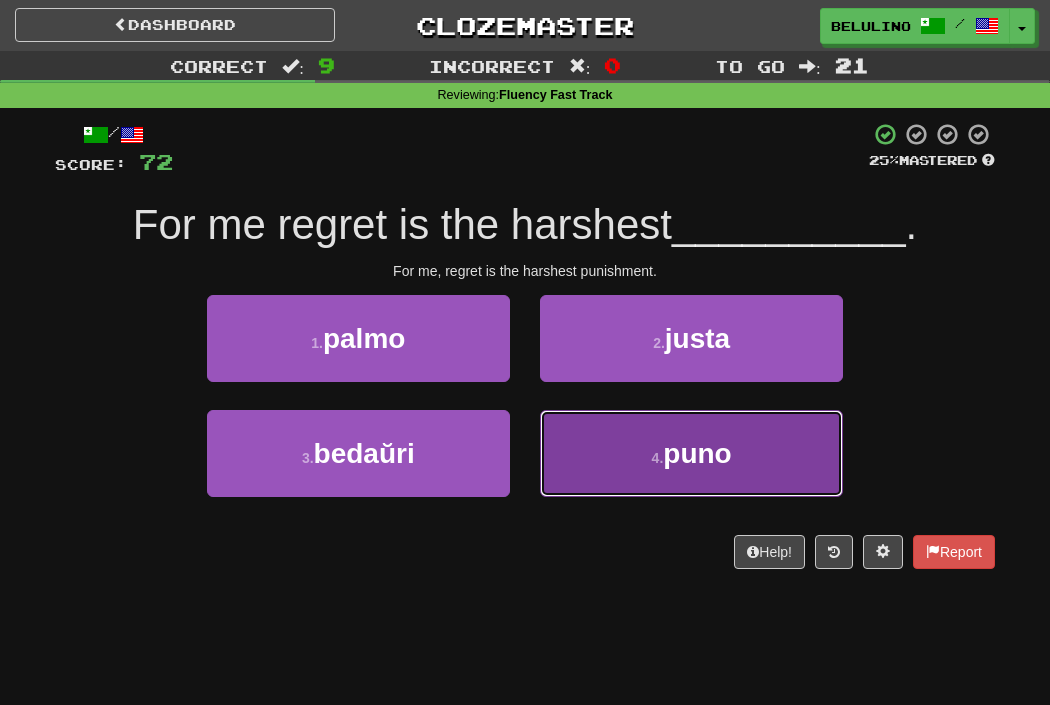 click on "4 .  puno" at bounding box center [691, 453] 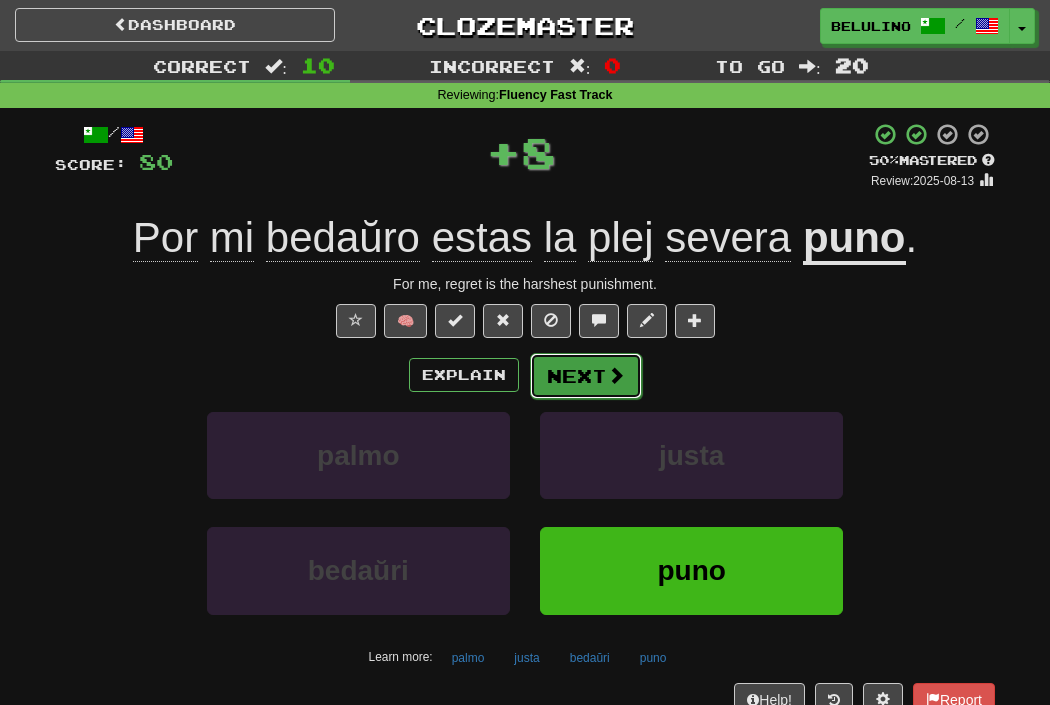 click on "Next" at bounding box center [586, 376] 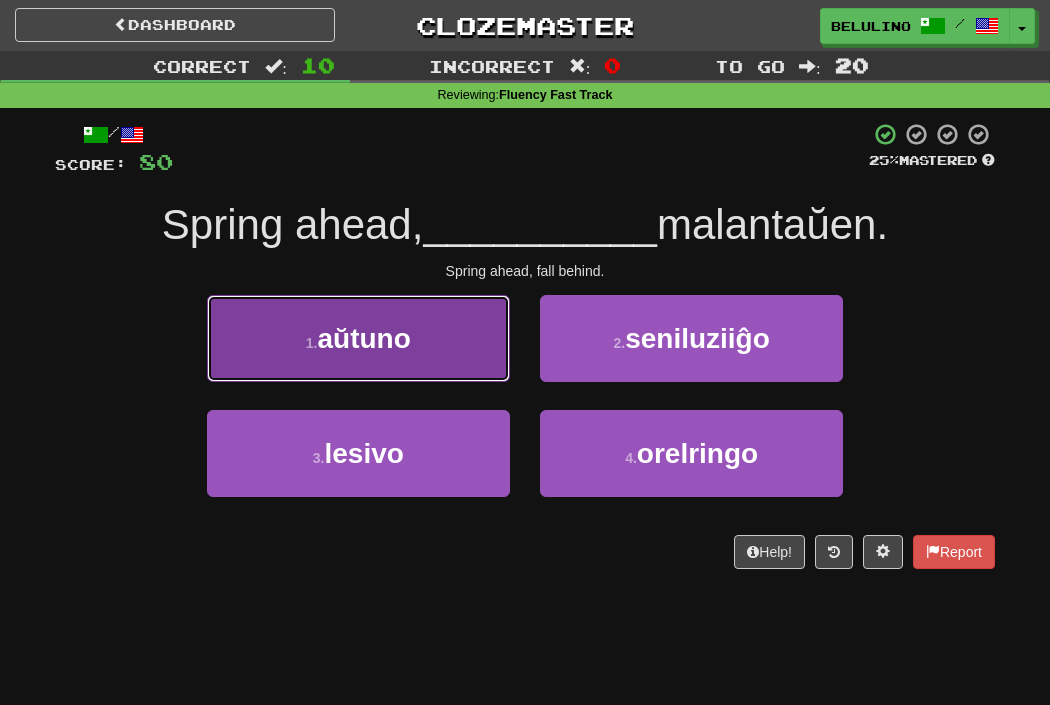 click on "1 .  aŭtuno" at bounding box center [358, 338] 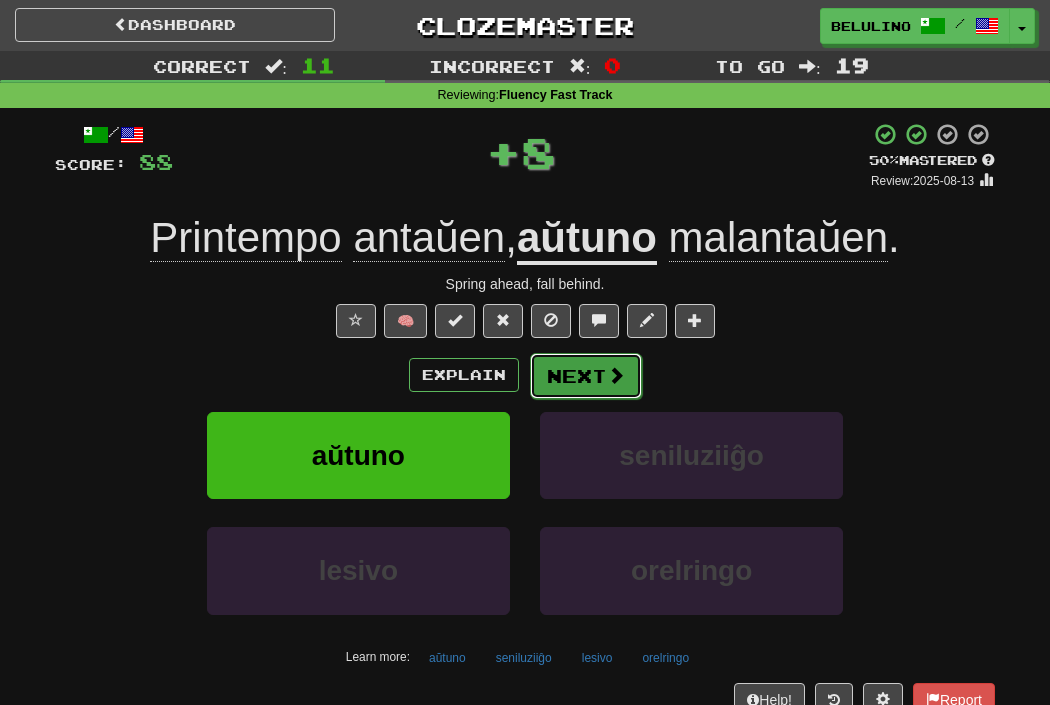 click on "Next" at bounding box center [586, 376] 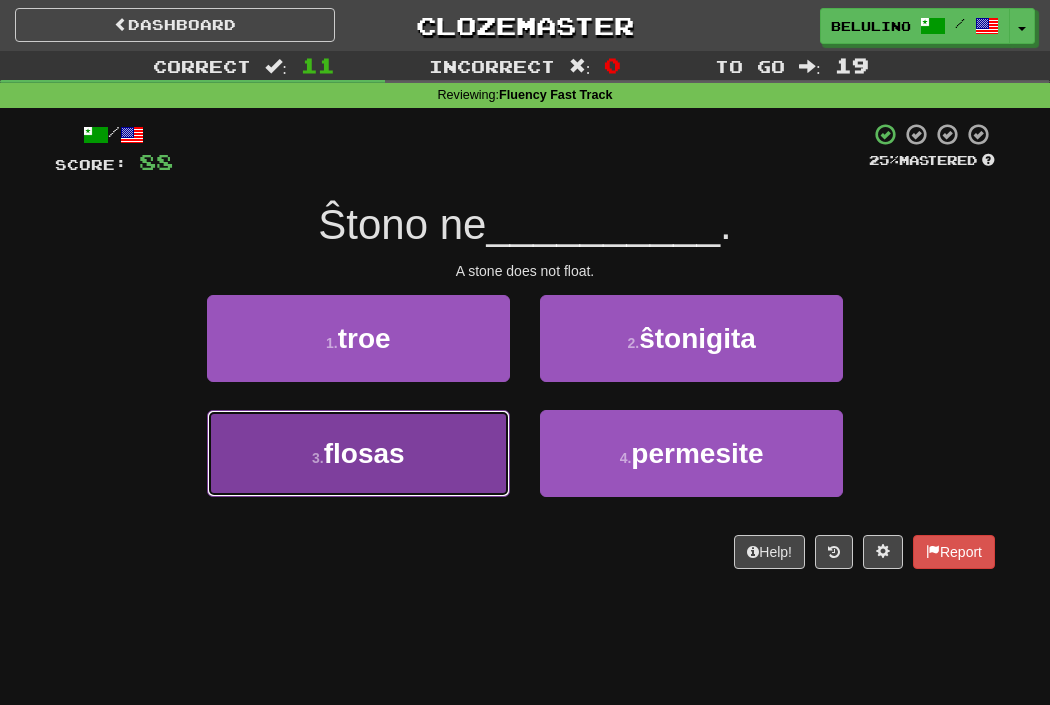 click on "3 .  flosas" at bounding box center (358, 453) 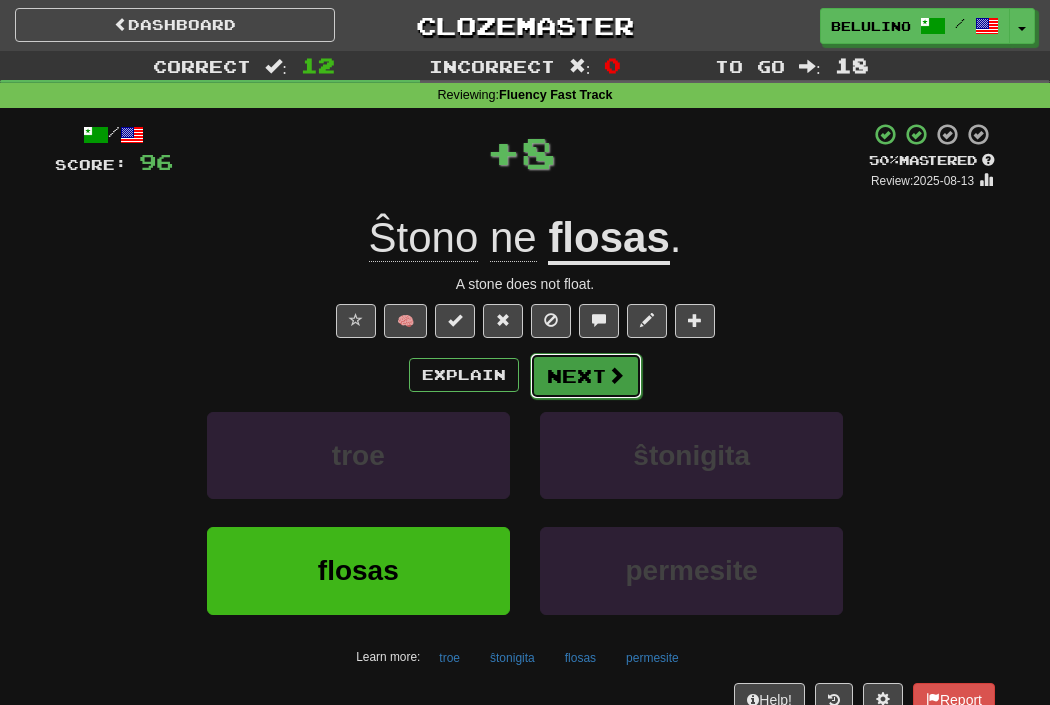 click on "Next" at bounding box center [586, 376] 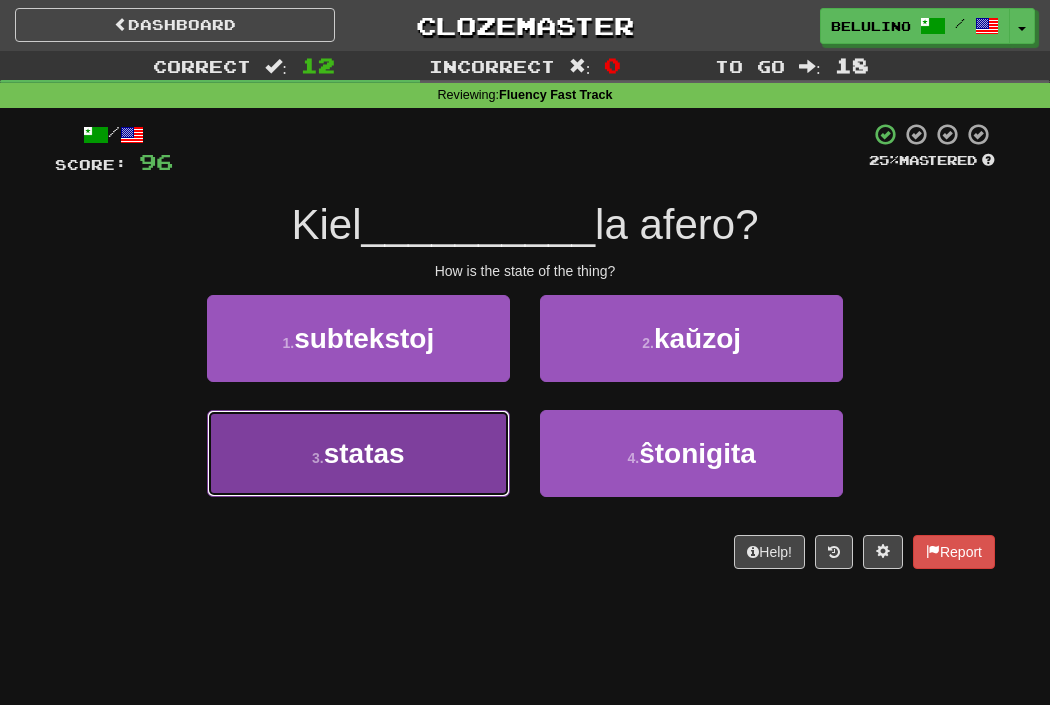 click on "3 .  statas" at bounding box center [358, 453] 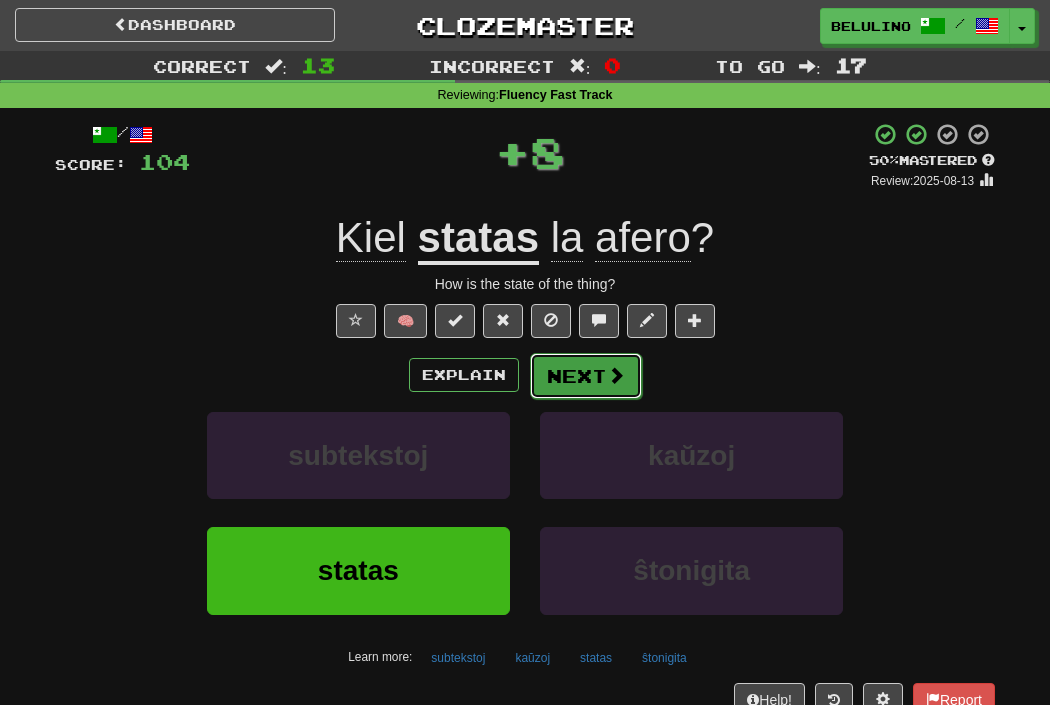 click on "Next" at bounding box center (586, 376) 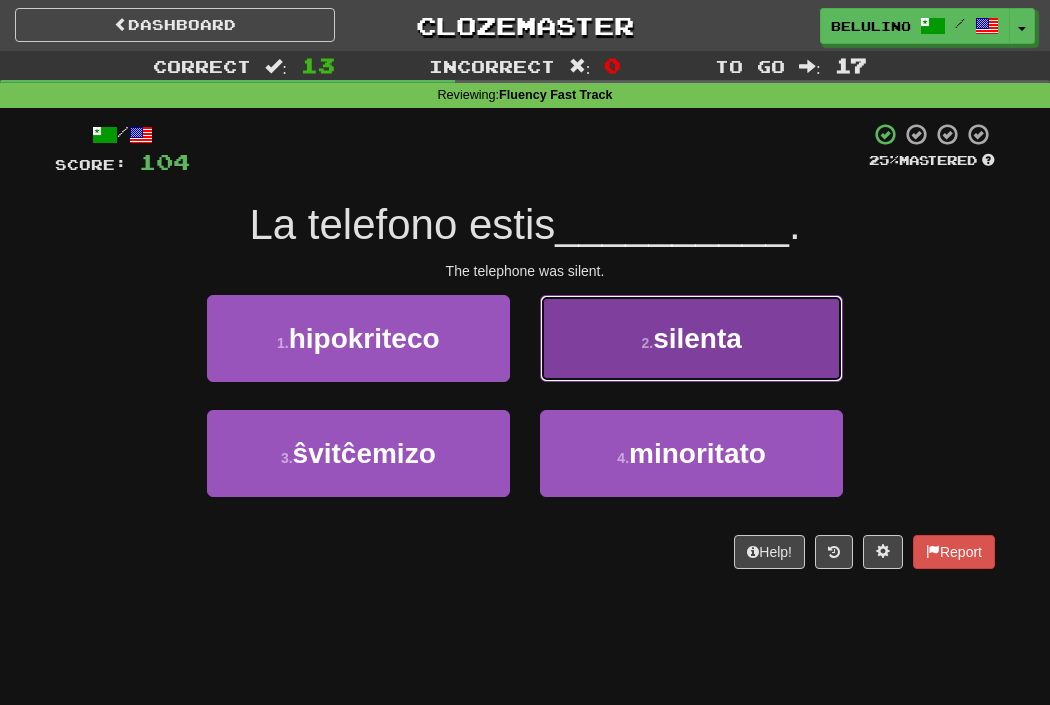 click on "2 .  silenta" at bounding box center [691, 338] 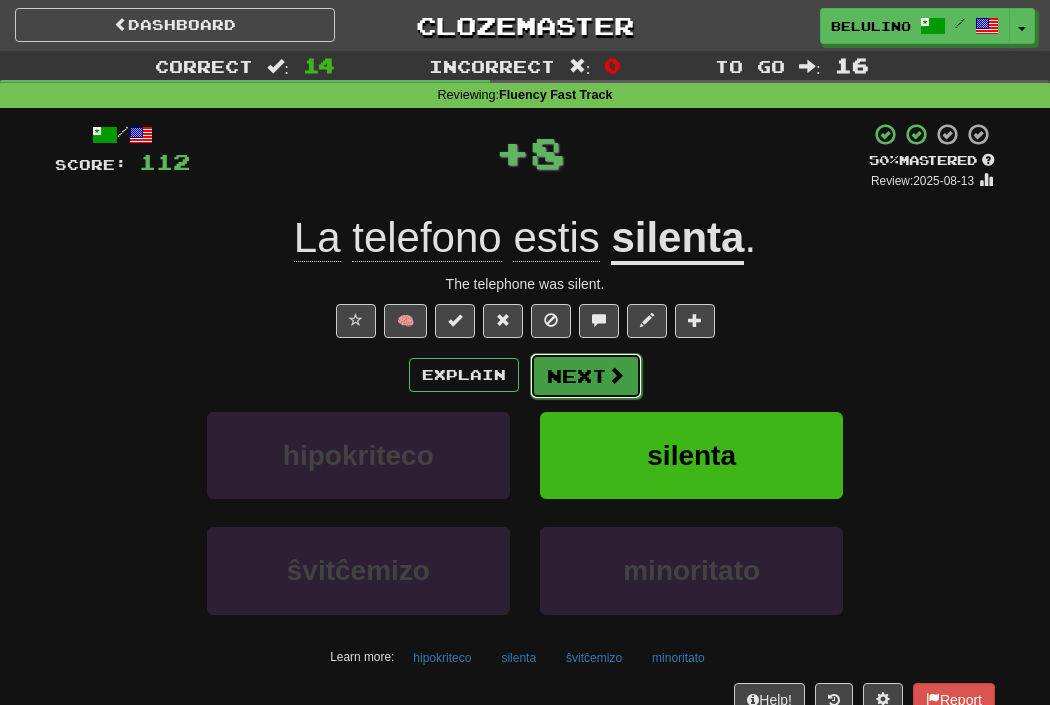 click on "Next" at bounding box center [586, 376] 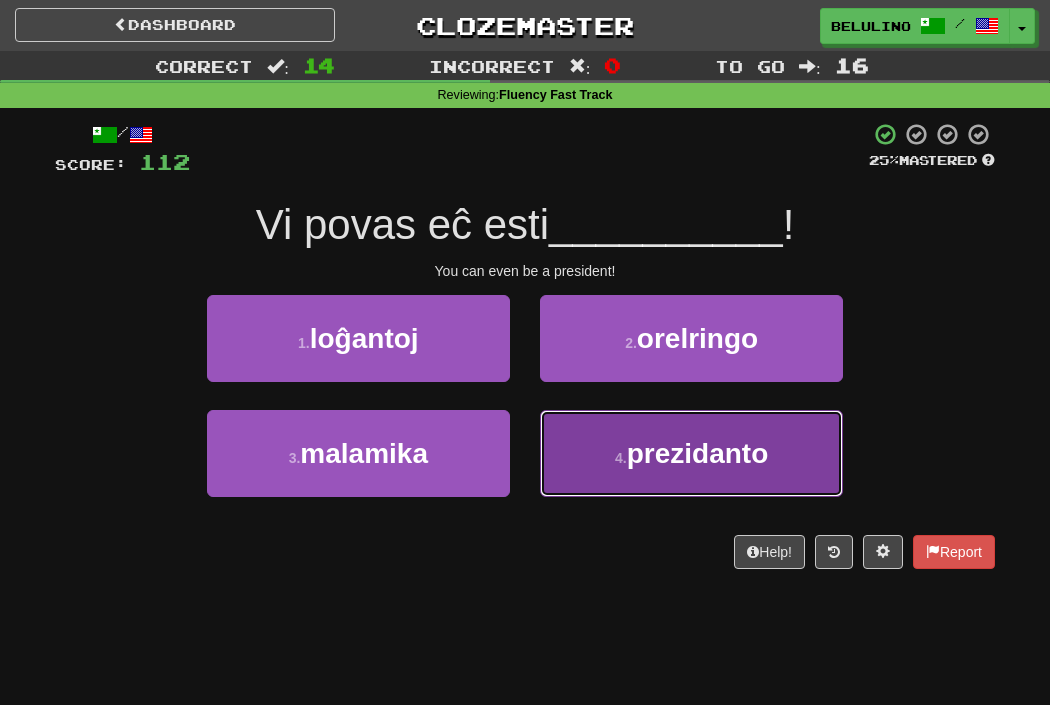 click on "prezidanto" at bounding box center [698, 453] 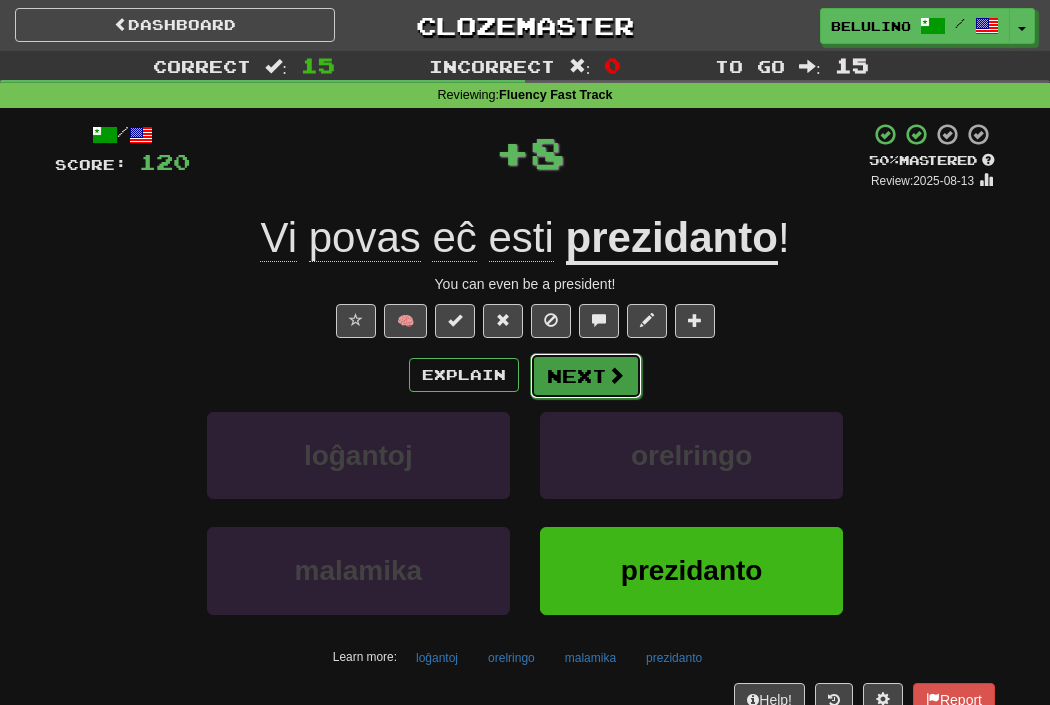 click on "Next" at bounding box center [586, 376] 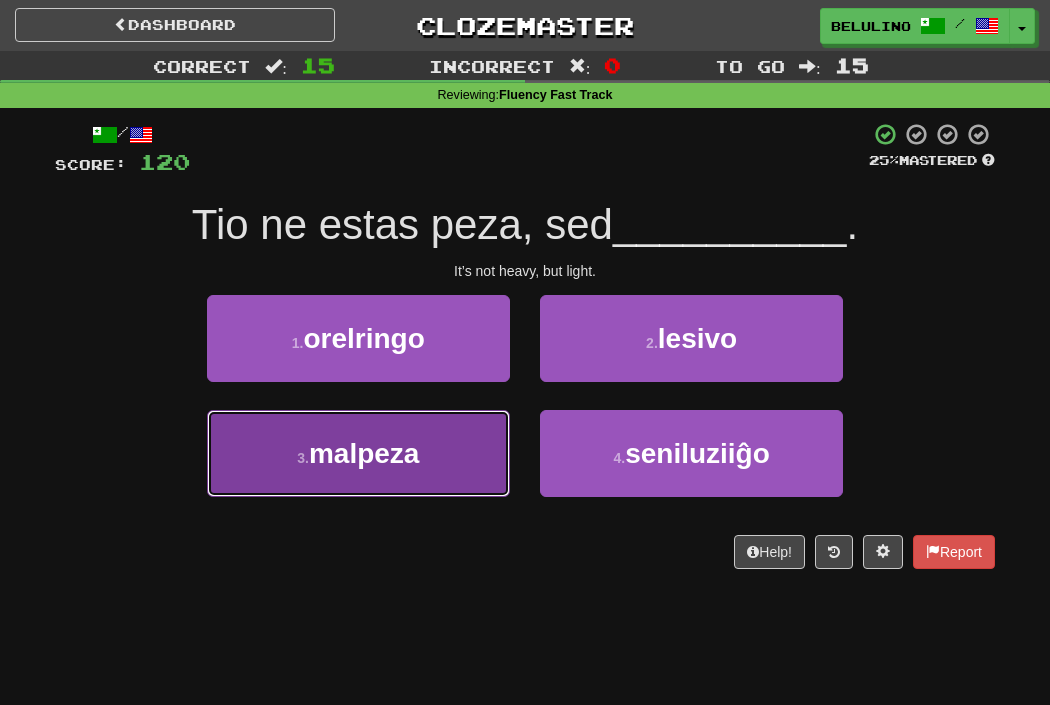 click on "malpeza" at bounding box center (364, 453) 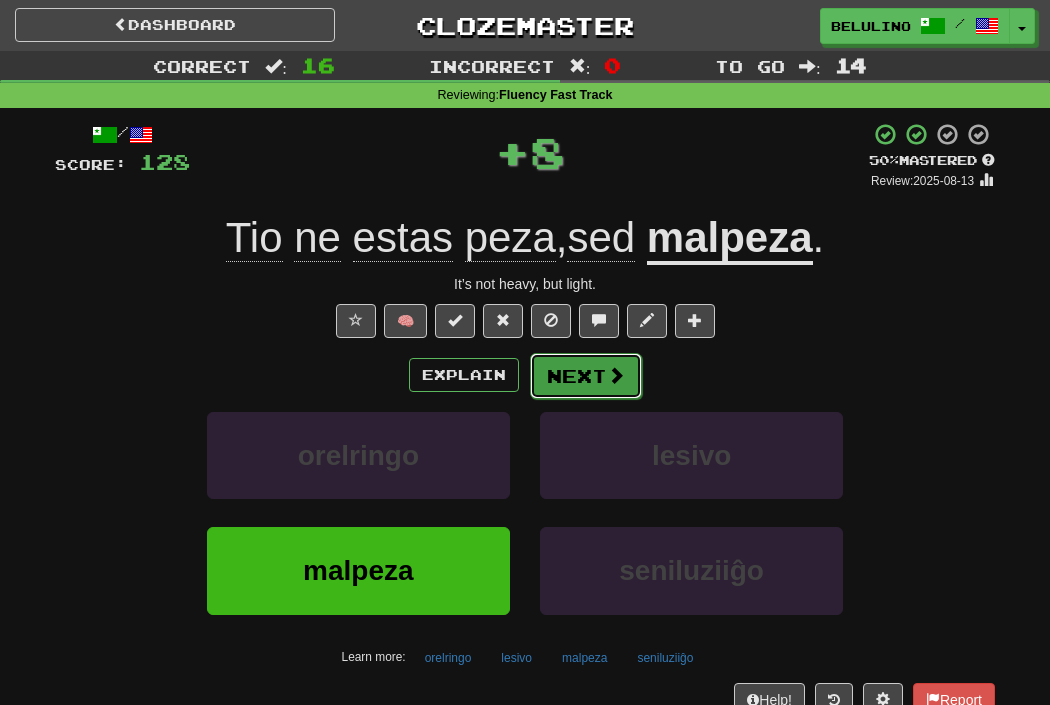 click on "Next" at bounding box center [586, 376] 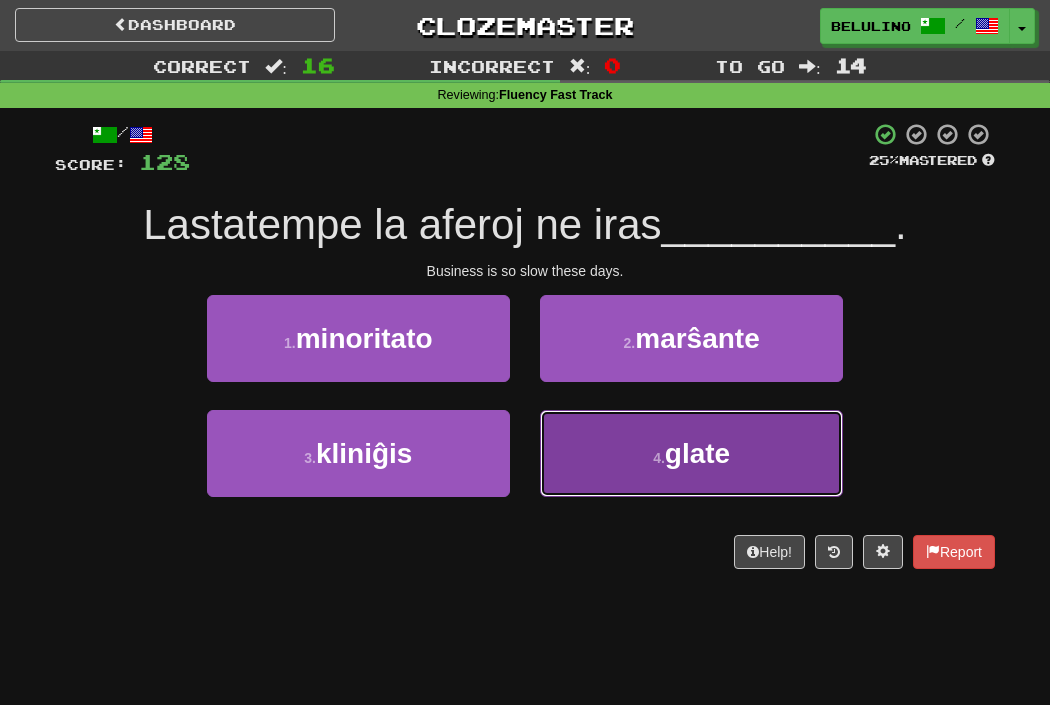 click on "4 .  glate" at bounding box center (691, 453) 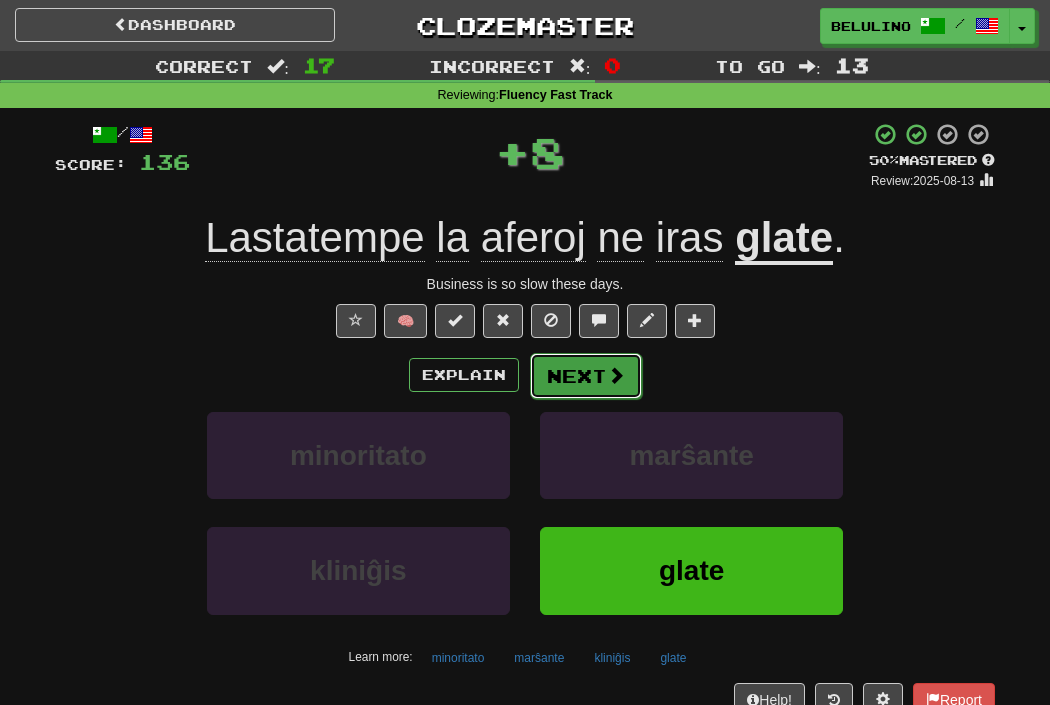 click on "Next" at bounding box center (586, 376) 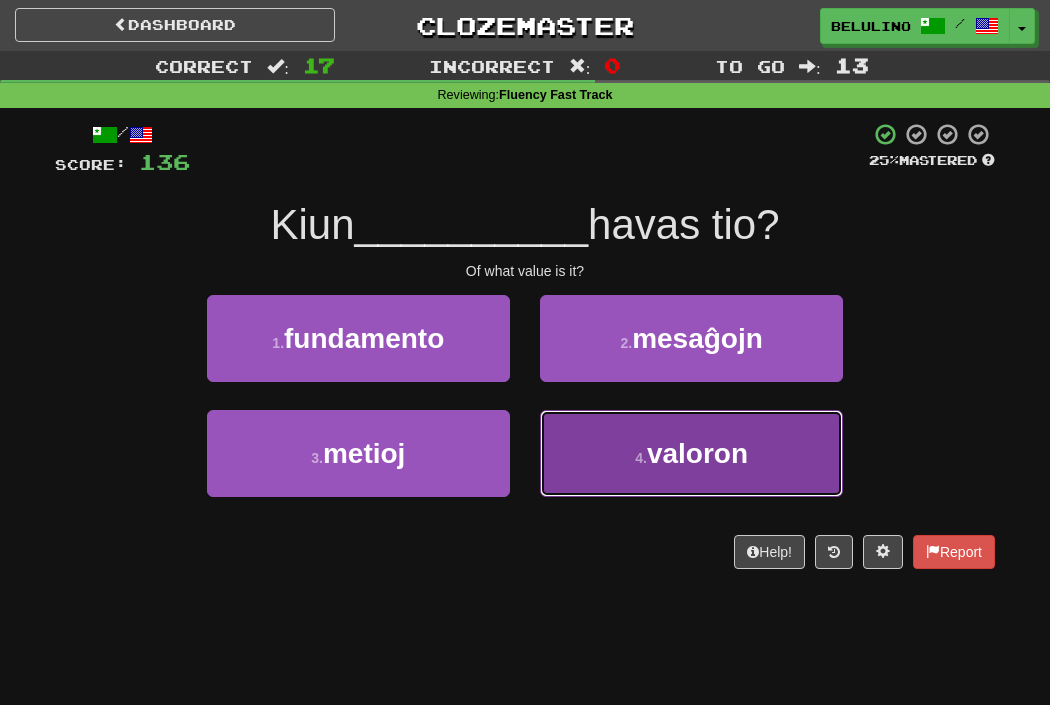 click on "4 .  valoron" at bounding box center (691, 453) 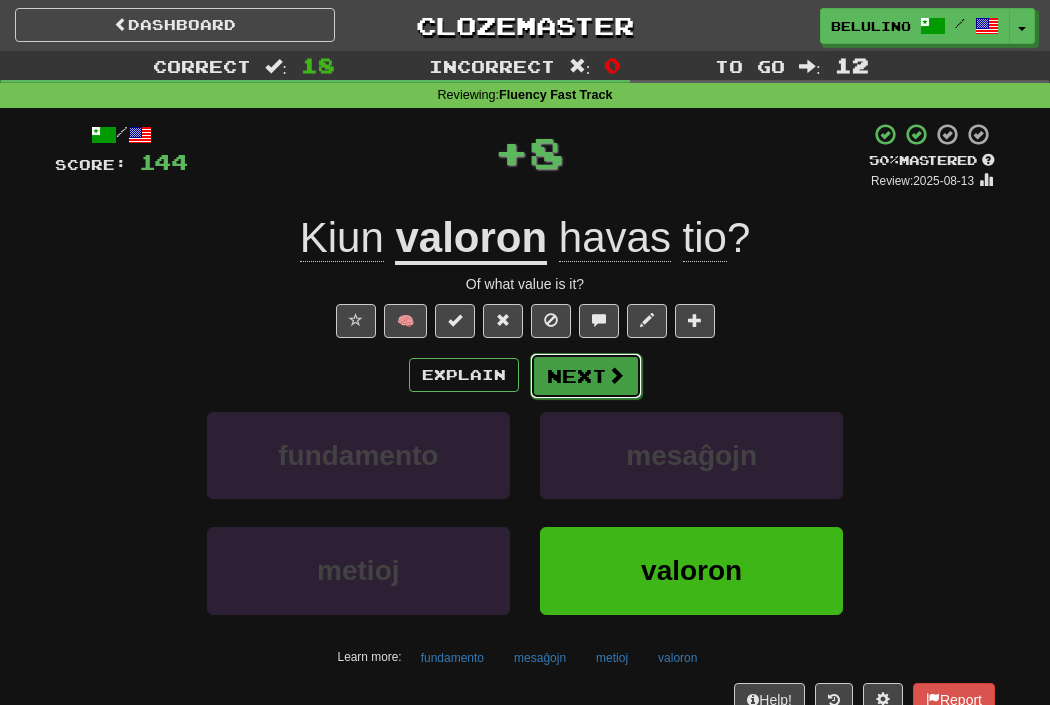 click on "Next" at bounding box center [586, 376] 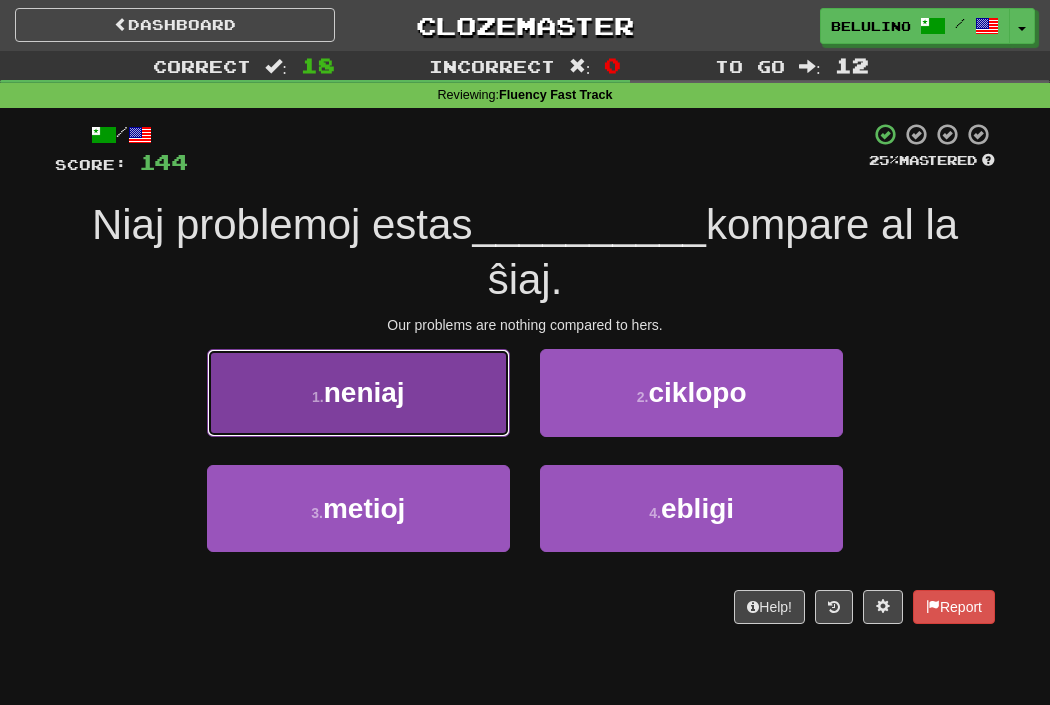 click on "1 .  neniaj" at bounding box center [358, 392] 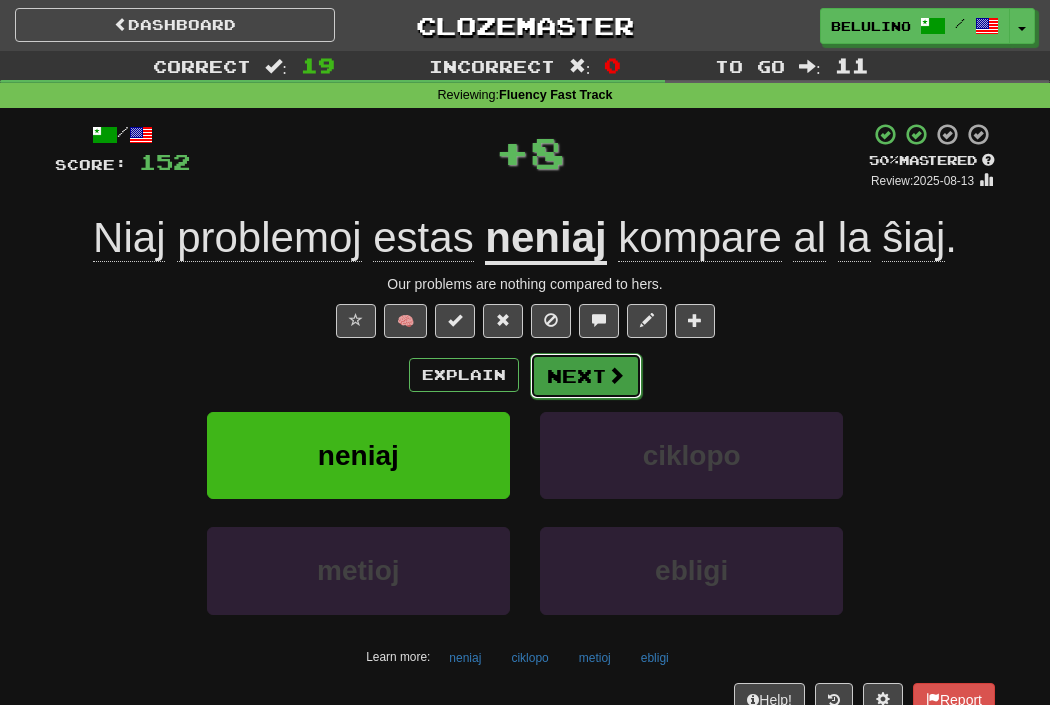 click on "Next" at bounding box center [586, 376] 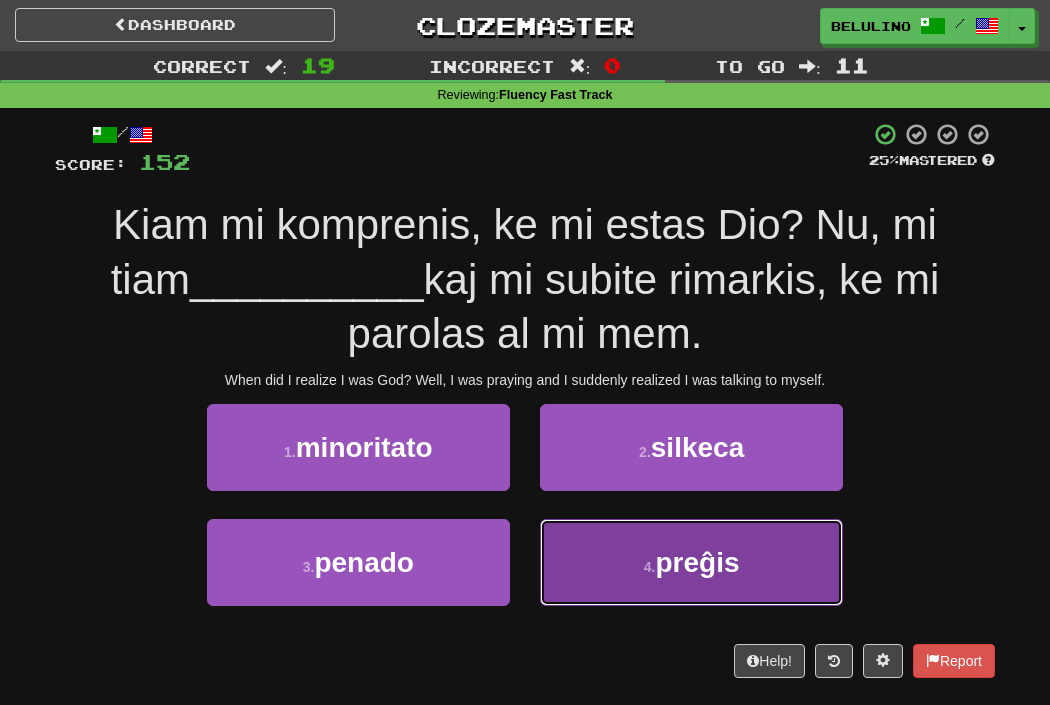 click on "4 .  preĝis" at bounding box center (691, 562) 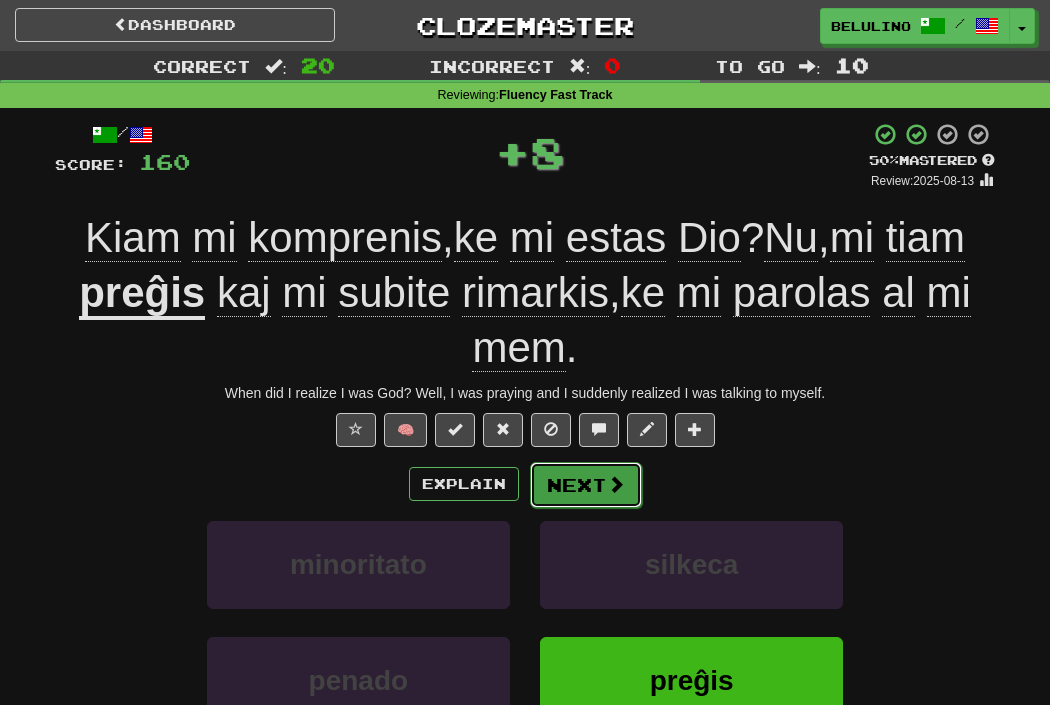 click on "Next" at bounding box center [586, 485] 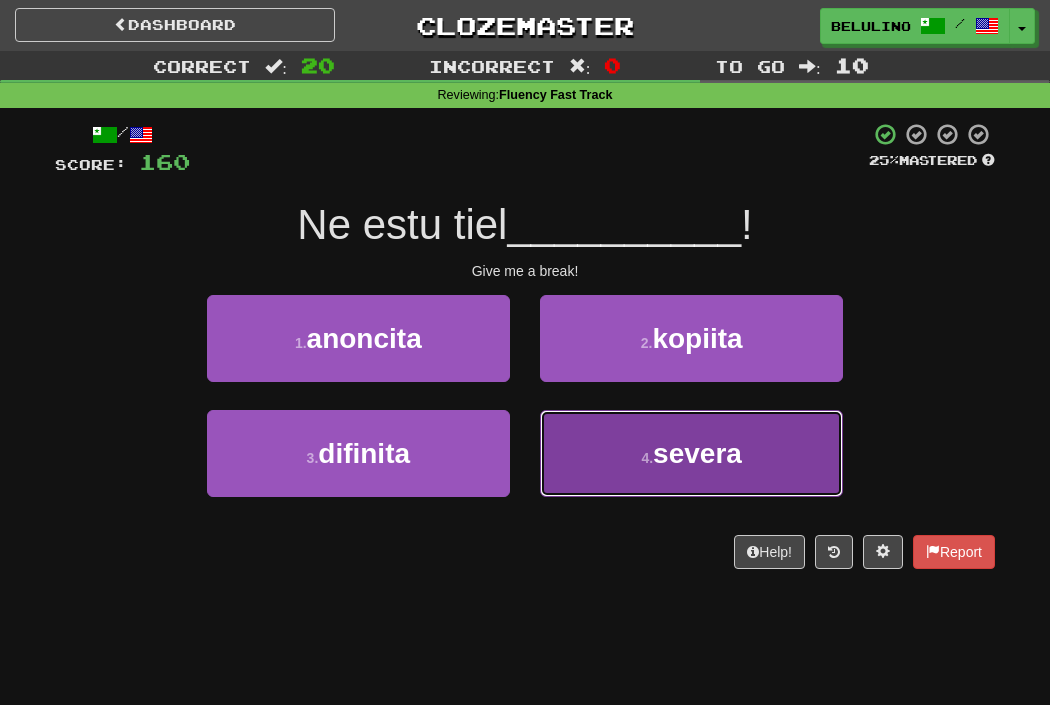 click on "4 .  severa" at bounding box center [691, 453] 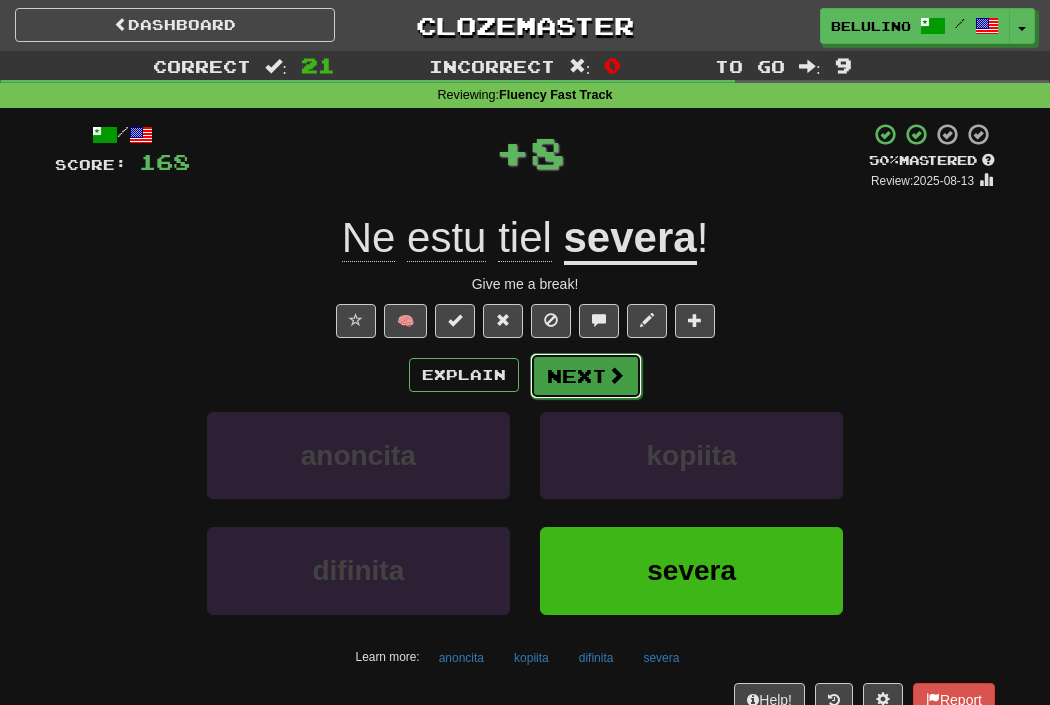 click on "Next" at bounding box center [586, 376] 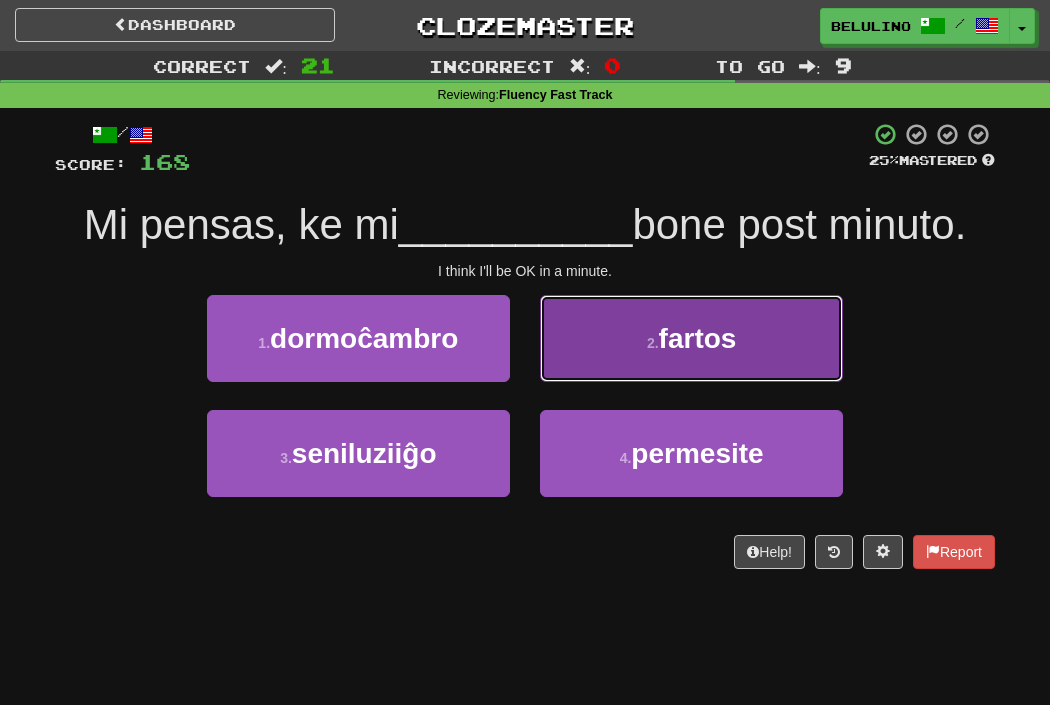 click on "2 .  fartos" at bounding box center [691, 338] 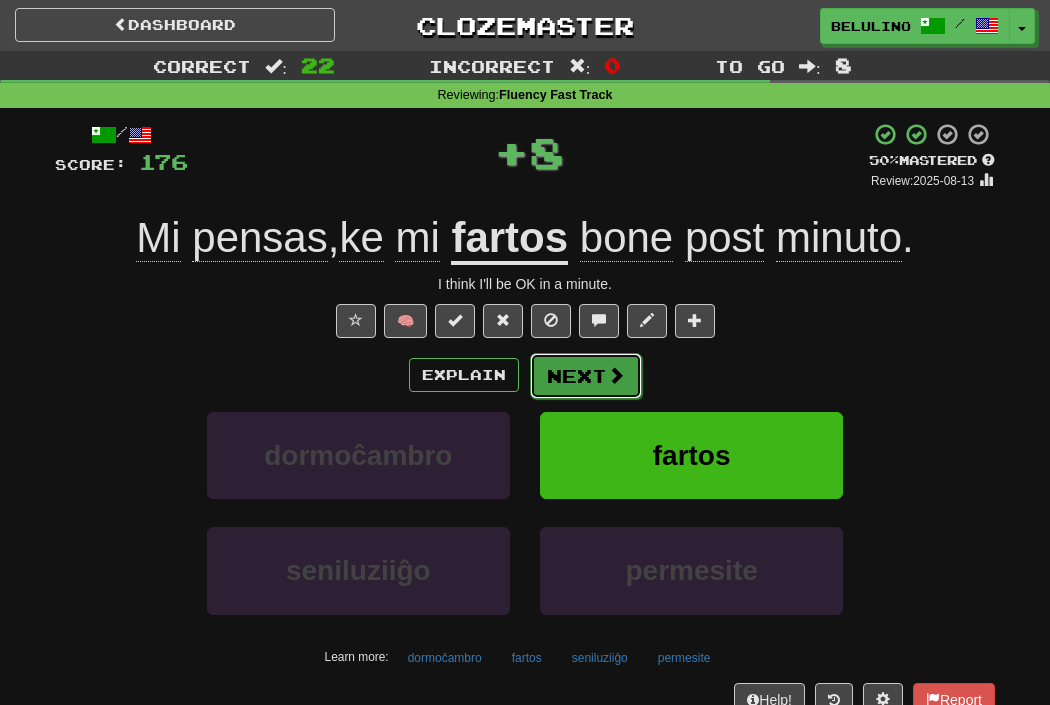 click on "Next" at bounding box center (586, 376) 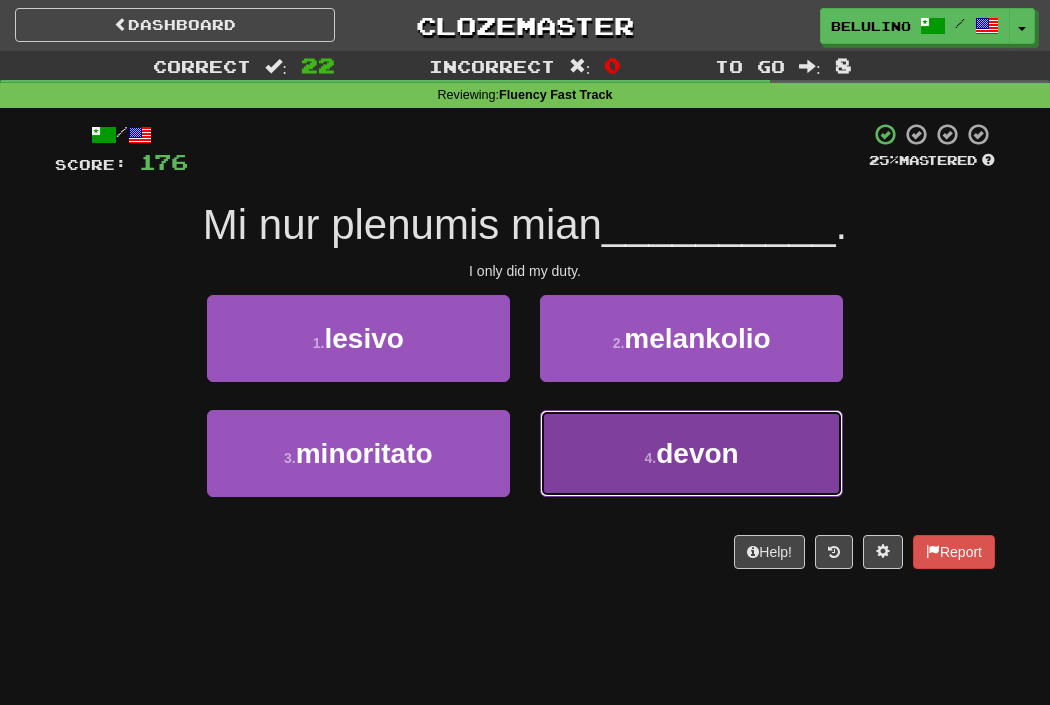 click on "4 .  devon" at bounding box center (691, 453) 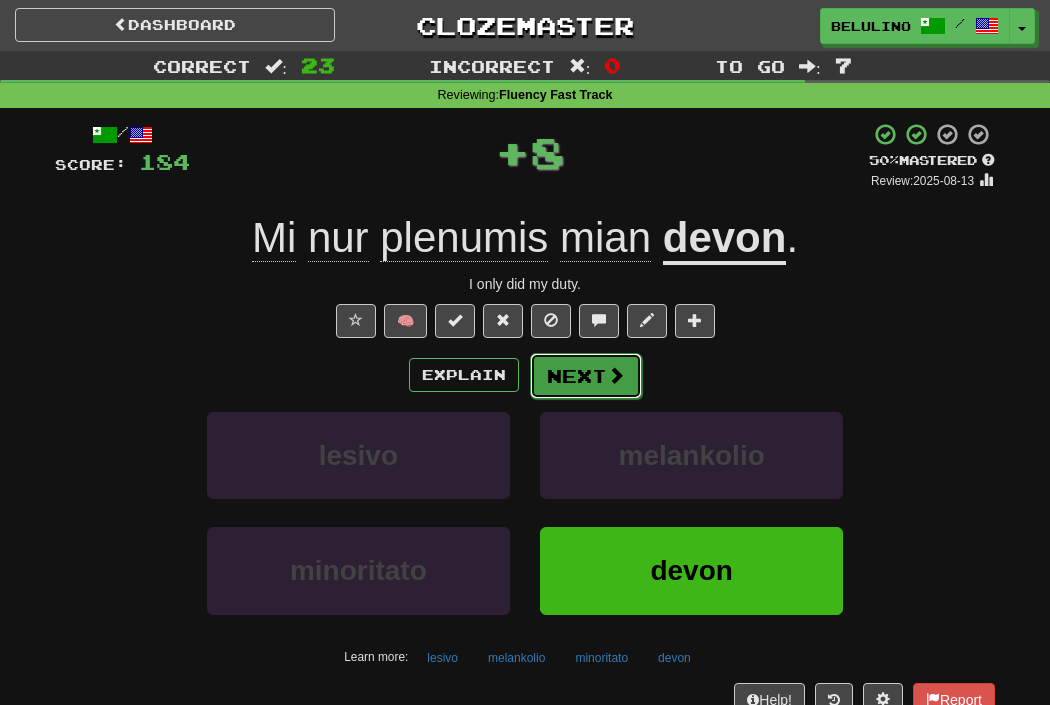 click on "Next" at bounding box center (586, 376) 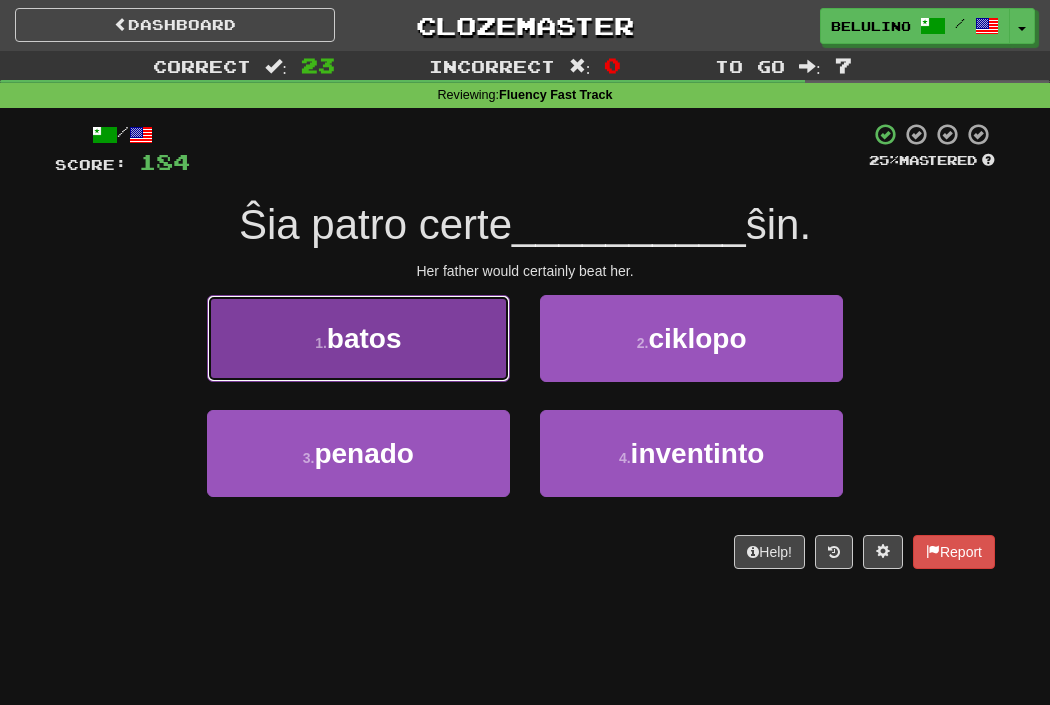 click on "1 .  batos" at bounding box center [358, 338] 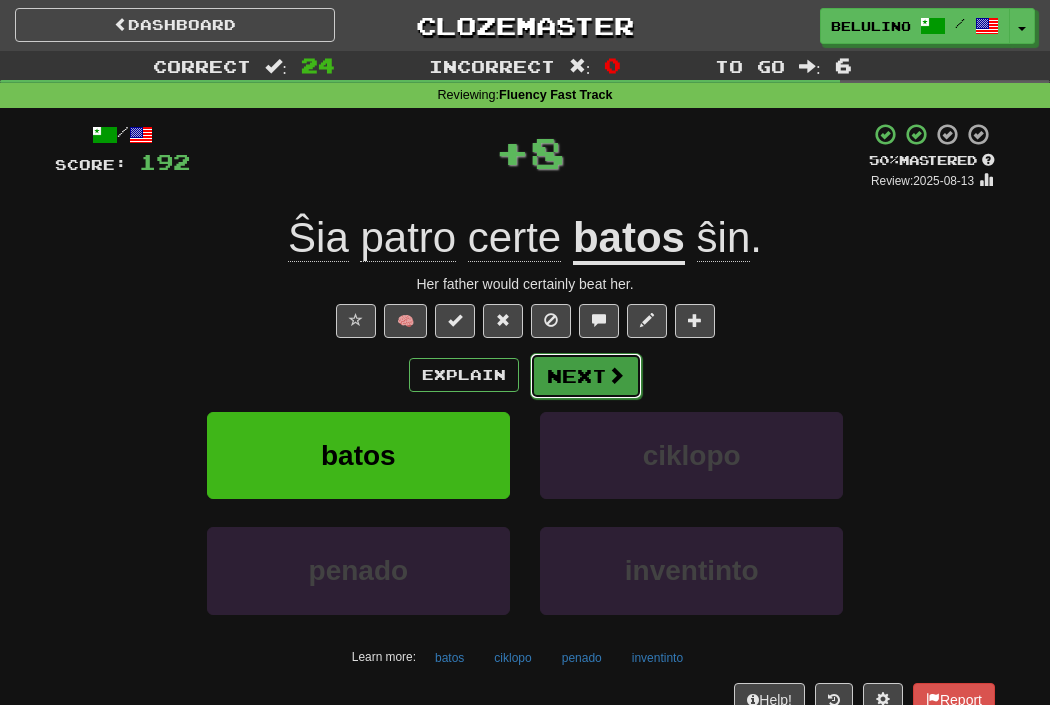 click on "Next" at bounding box center [586, 376] 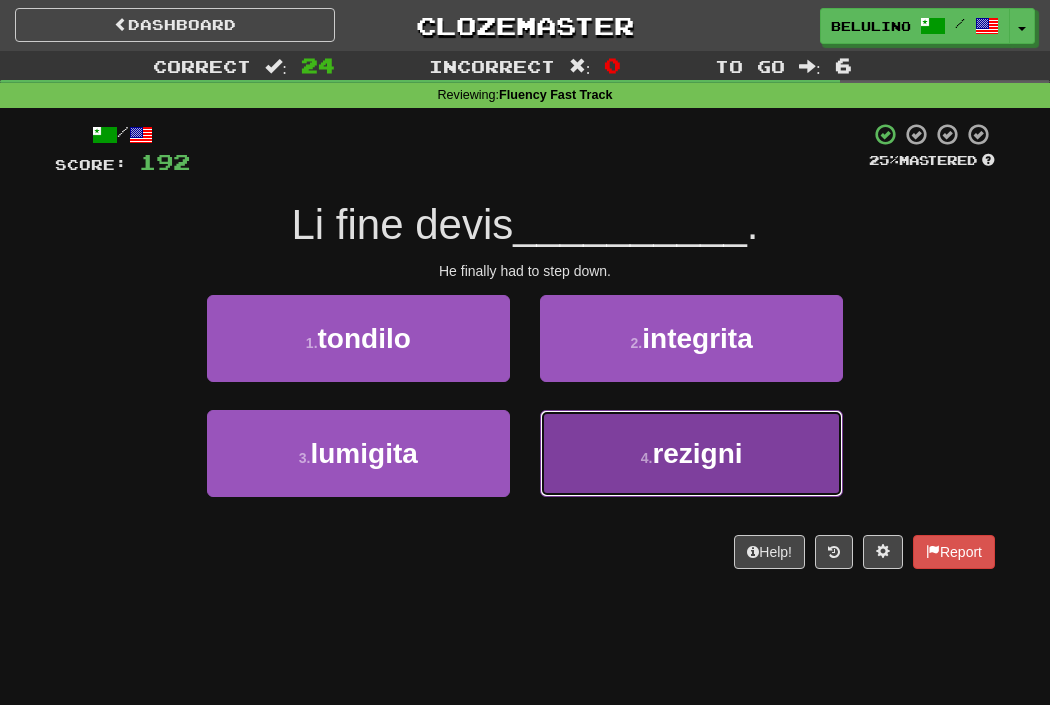 click on "4 .  rezigni" at bounding box center [691, 453] 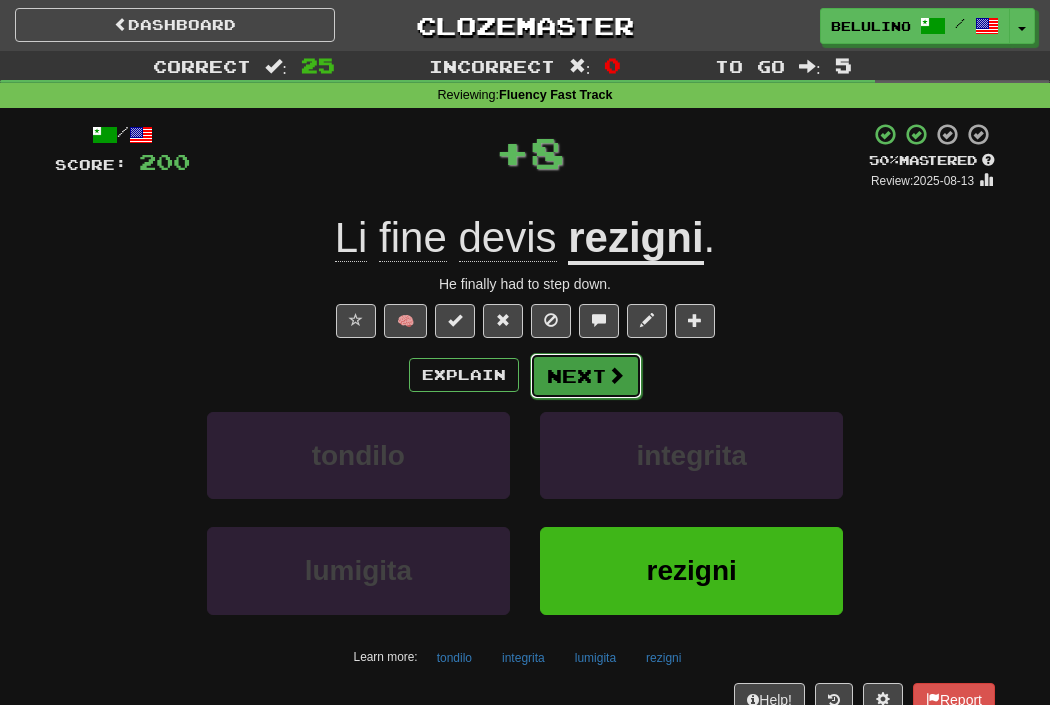 click on "Next" at bounding box center [586, 376] 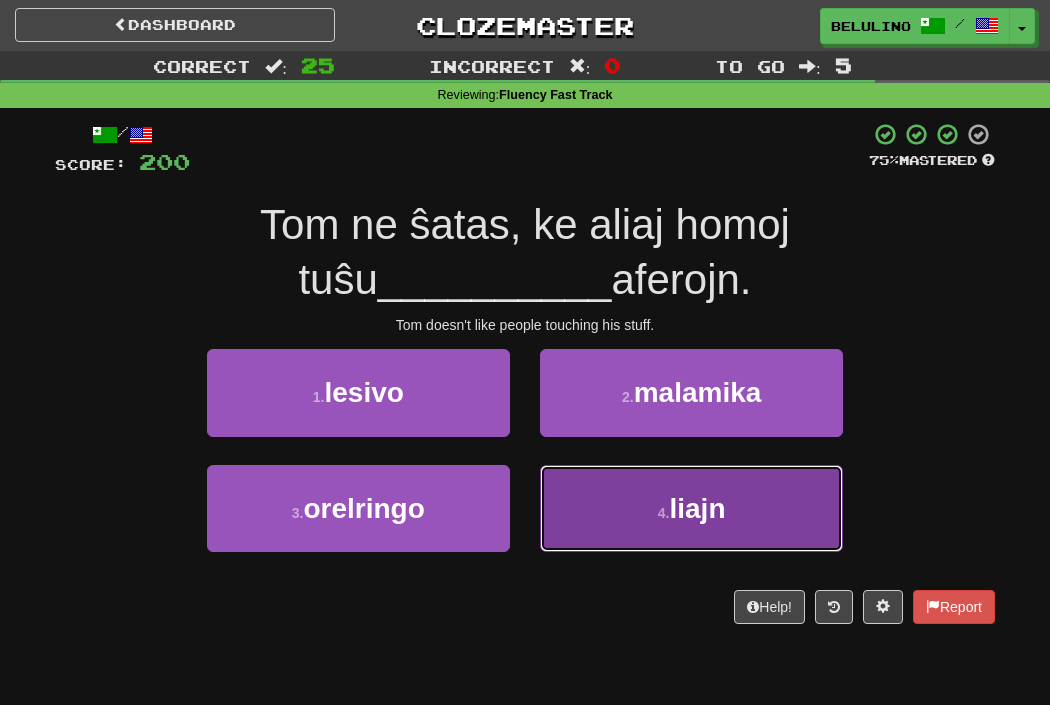 click on "4 .  liajn" at bounding box center (691, 508) 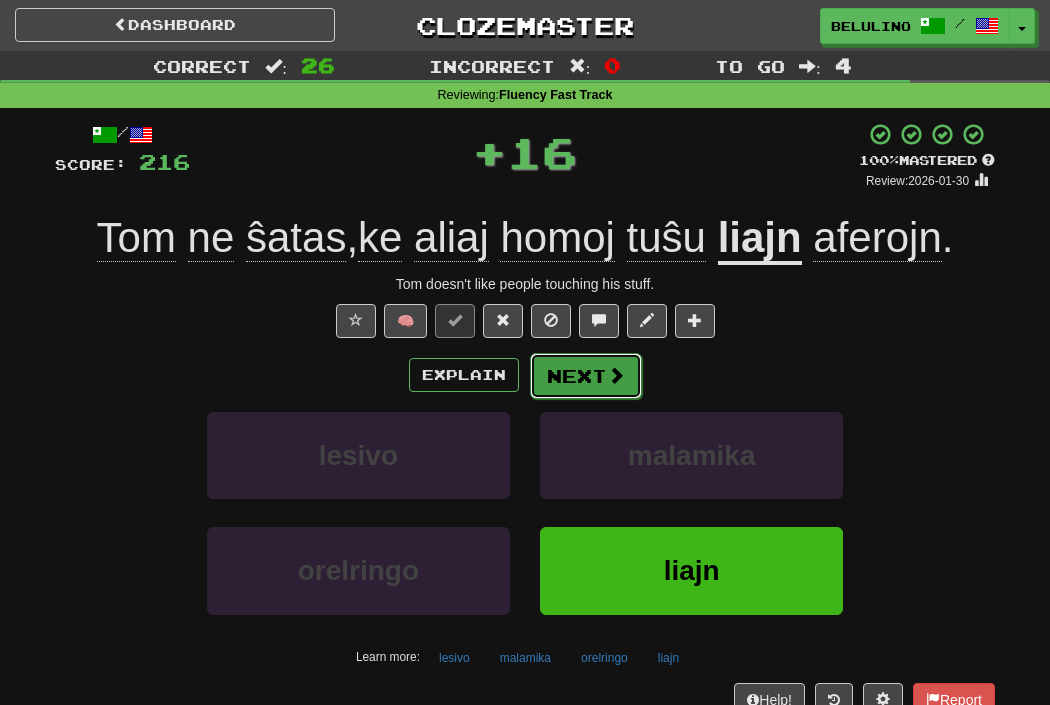 click on "Next" at bounding box center (586, 376) 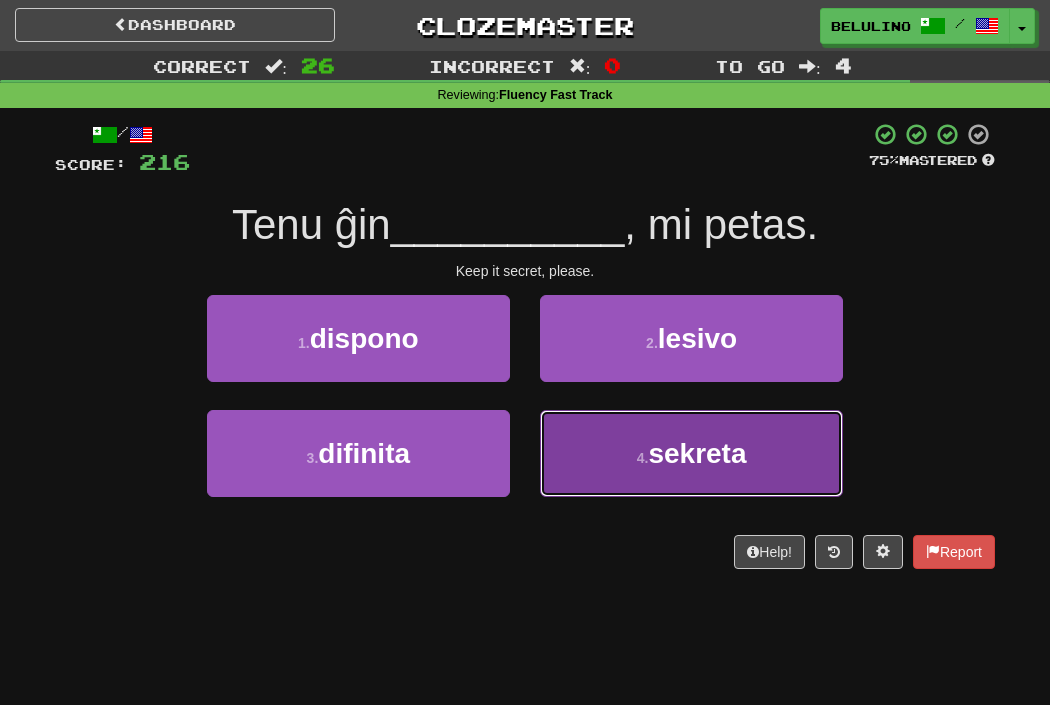 click on "4 ." at bounding box center [643, 458] 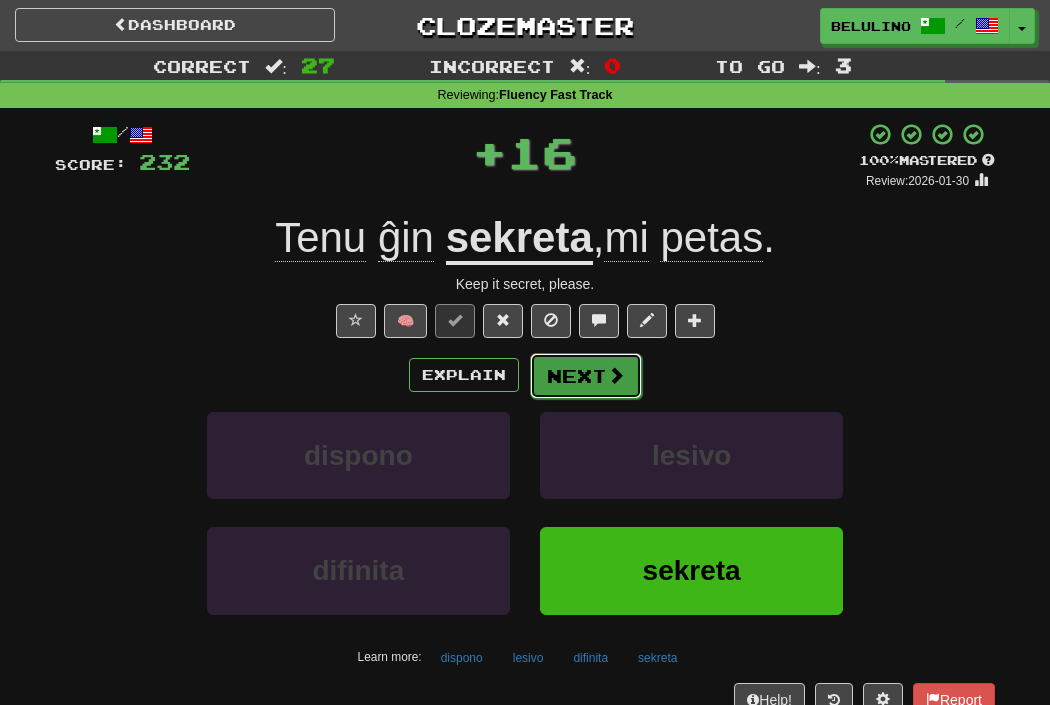 click on "Next" at bounding box center [586, 376] 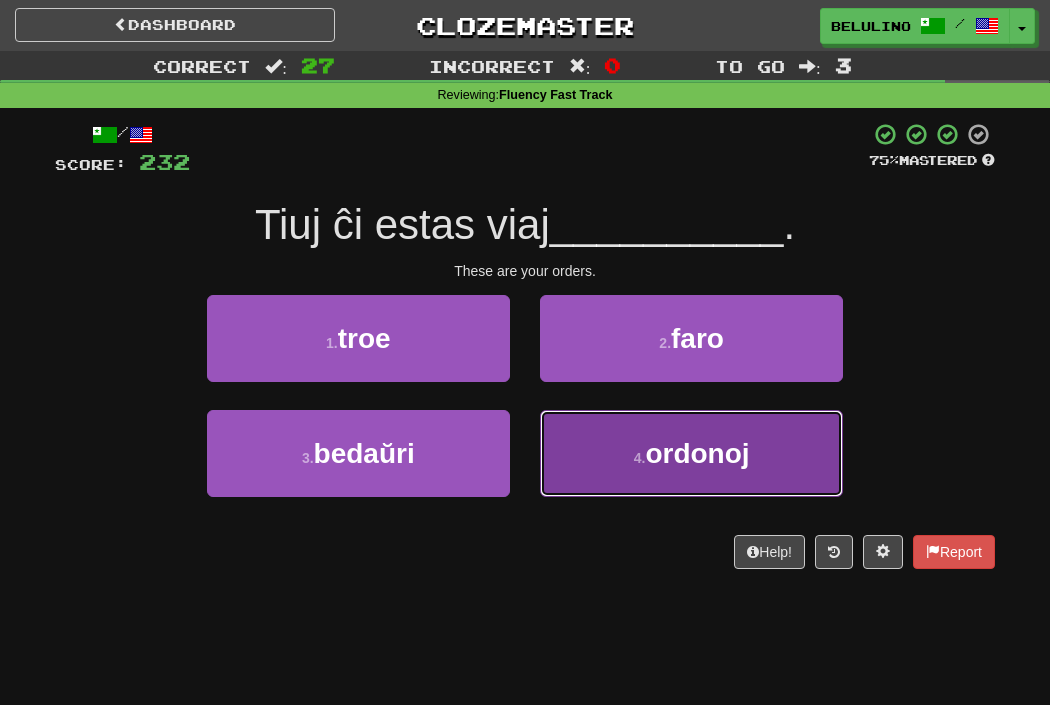 click on "ordonoj" at bounding box center (697, 453) 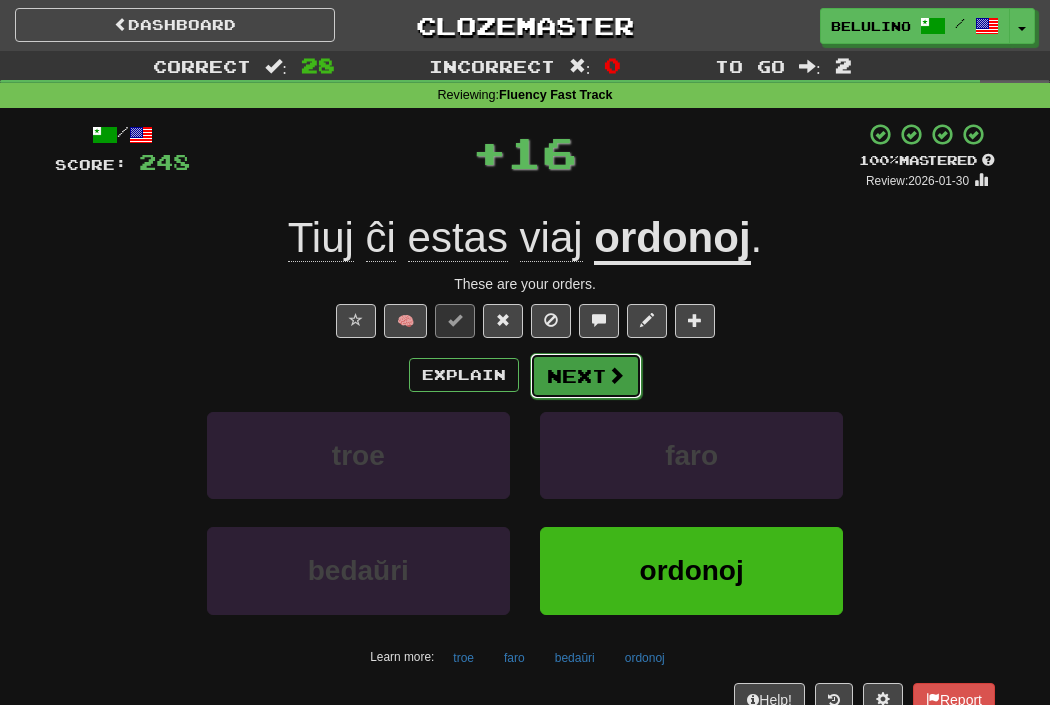 click on "Next" at bounding box center [586, 376] 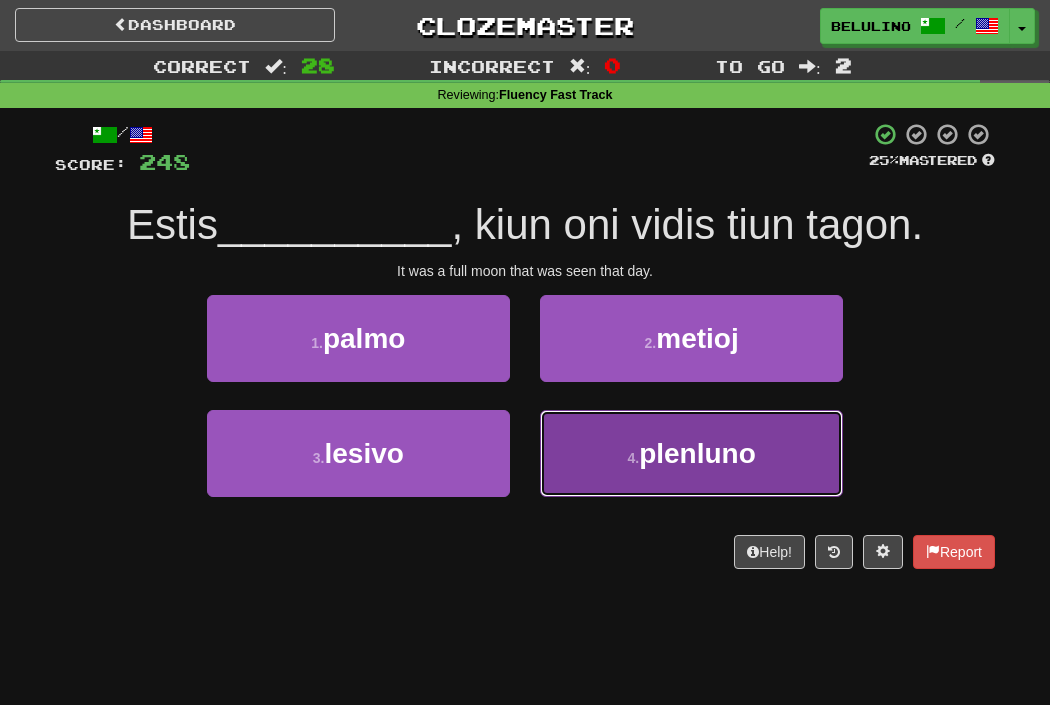click on "4 .  plenluno" at bounding box center [691, 453] 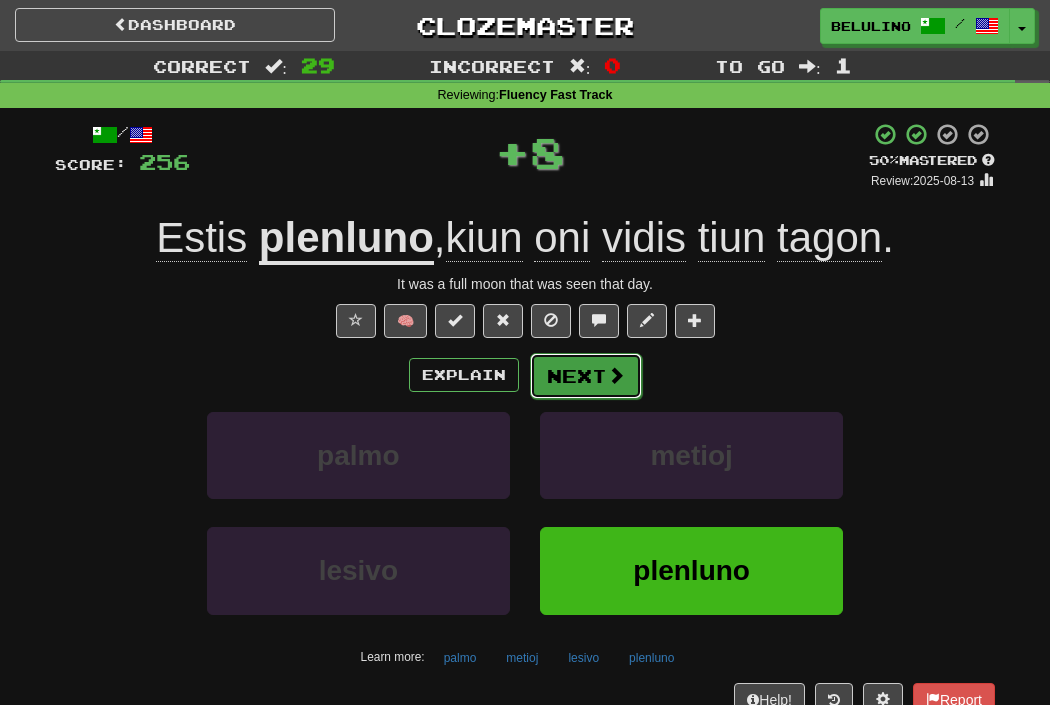 click on "Next" at bounding box center [586, 376] 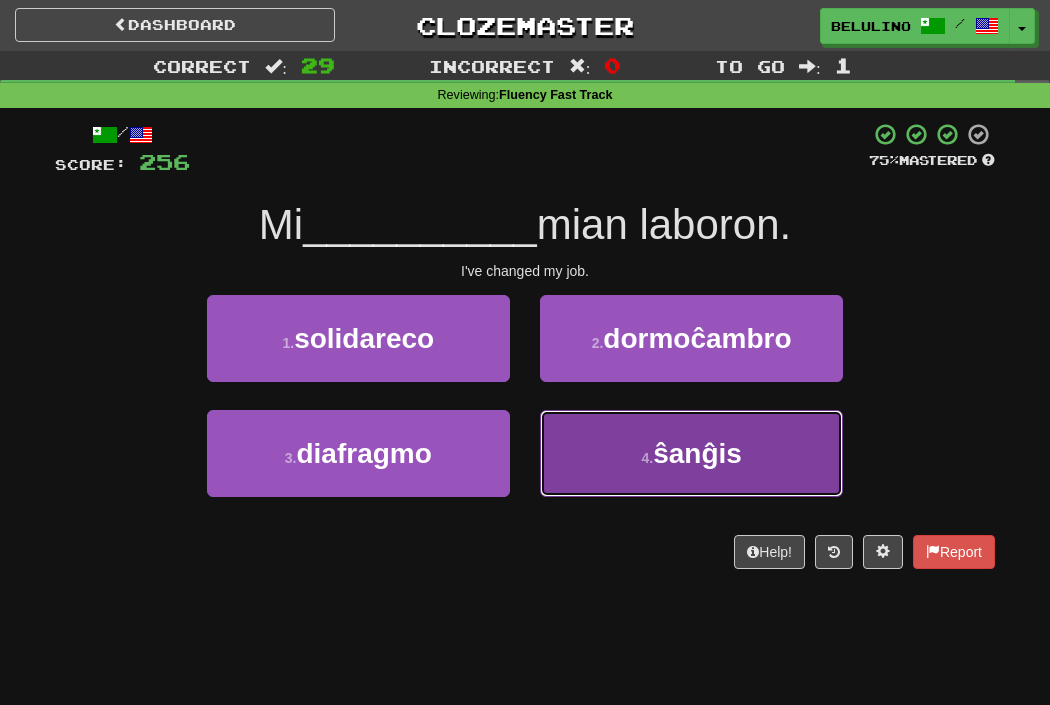 click on "4 .  ŝanĝis" at bounding box center [691, 453] 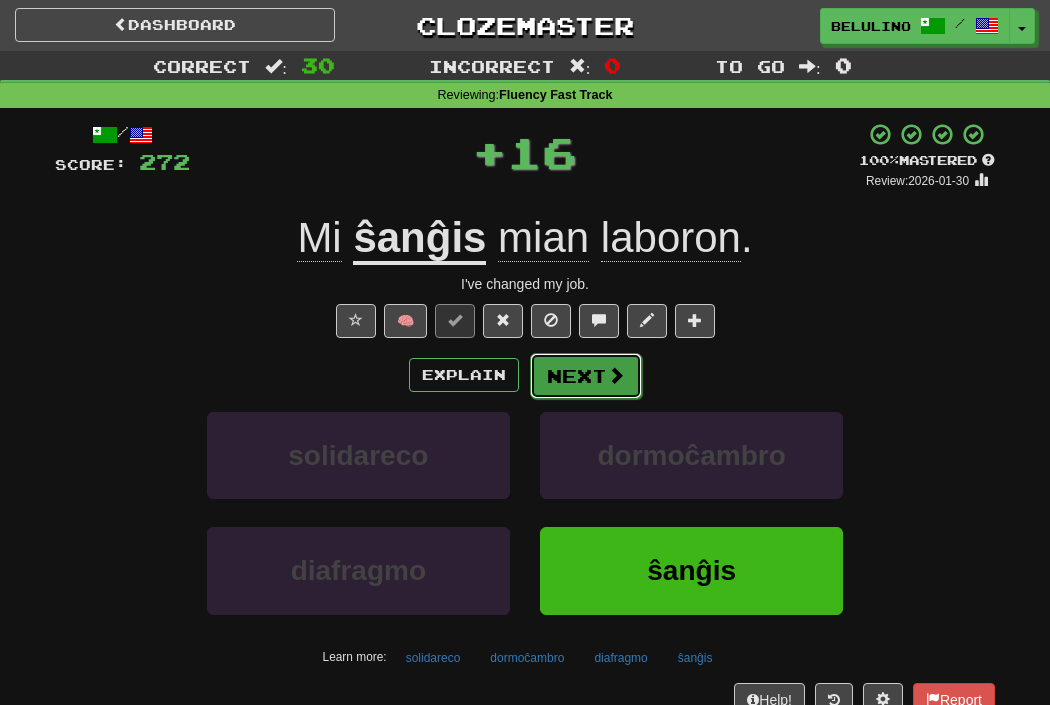 click on "Next" at bounding box center [586, 376] 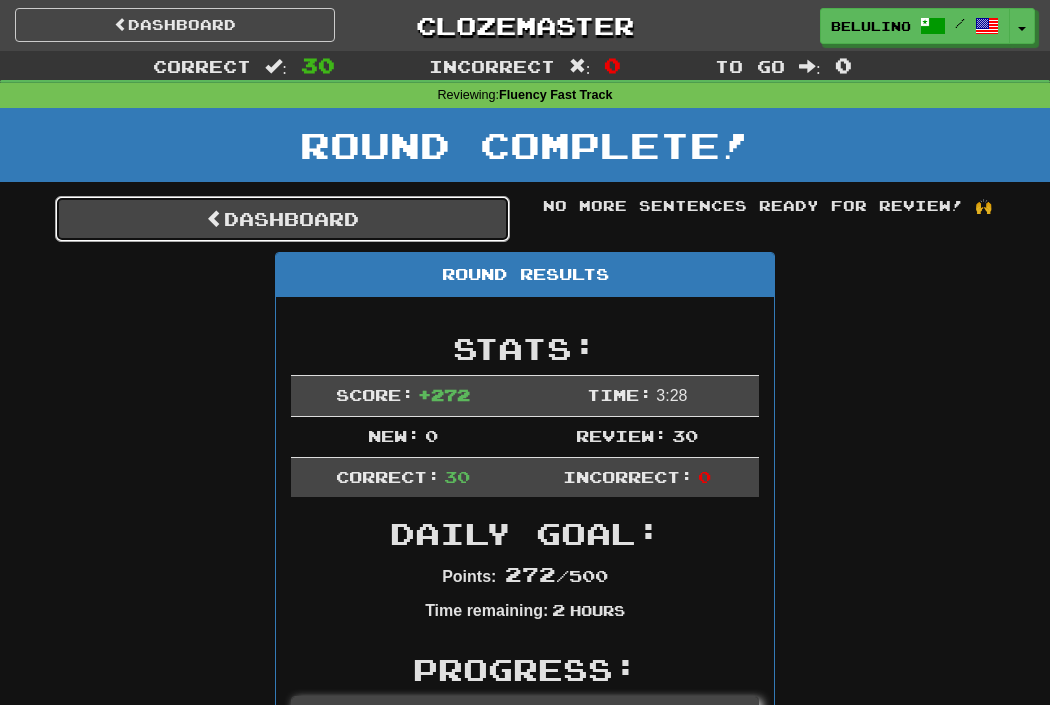 click on "Dashboard" at bounding box center (282, 219) 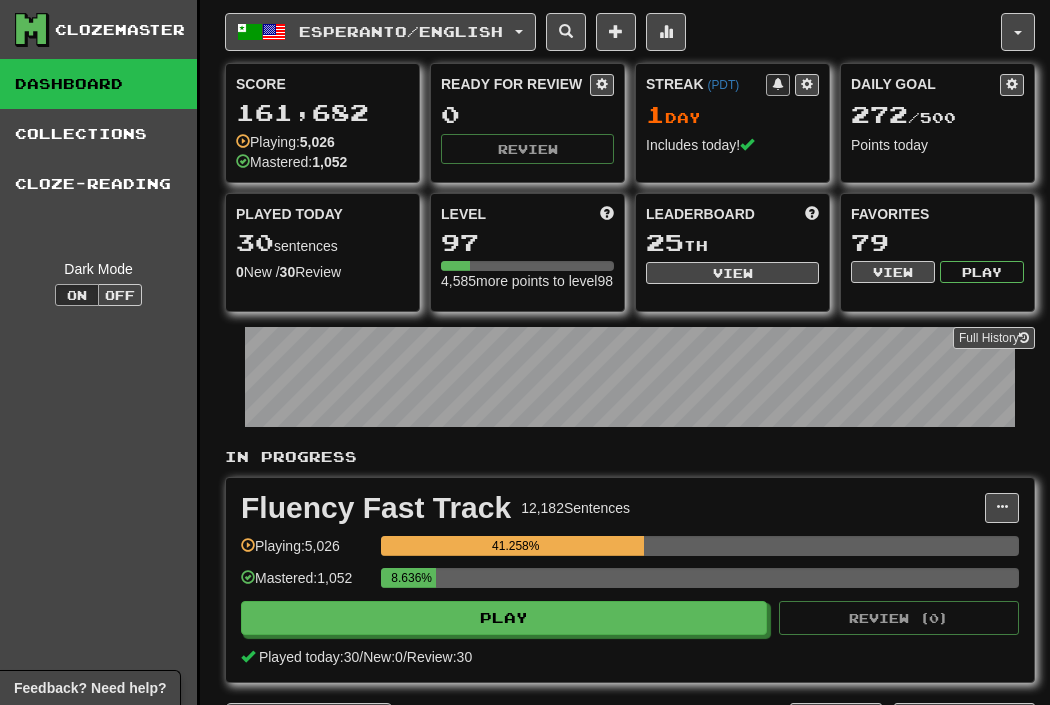 scroll, scrollTop: 0, scrollLeft: 0, axis: both 